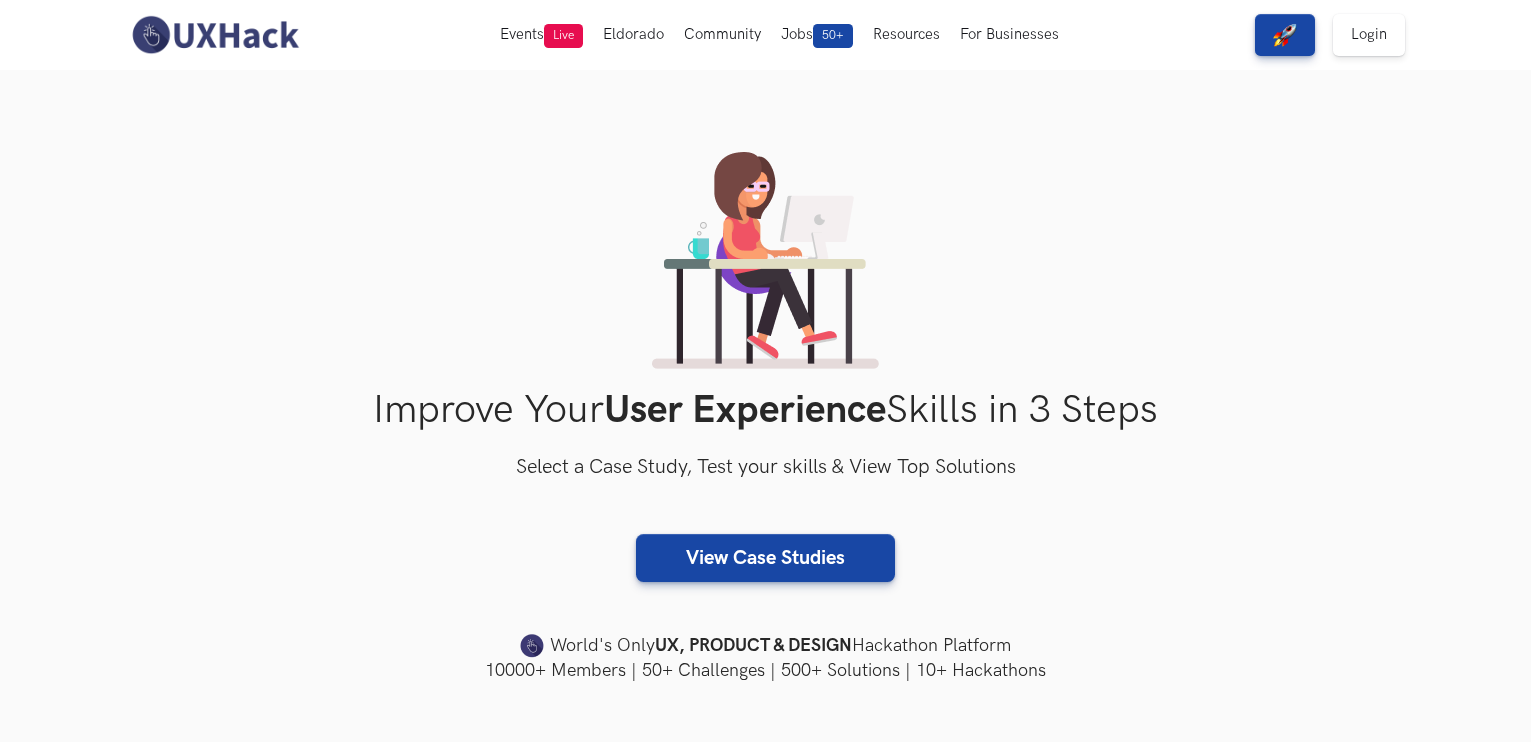 scroll, scrollTop: 0, scrollLeft: 0, axis: both 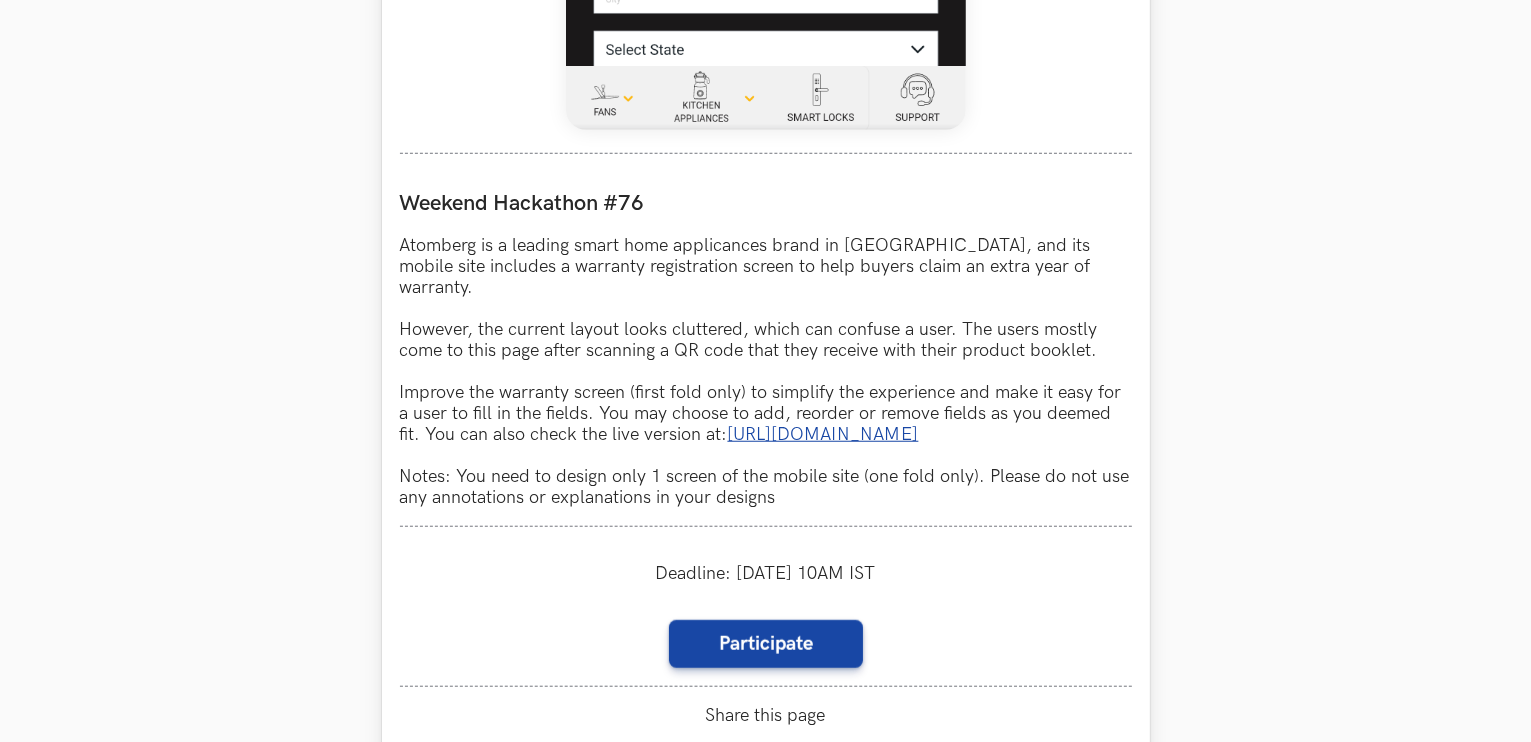 type 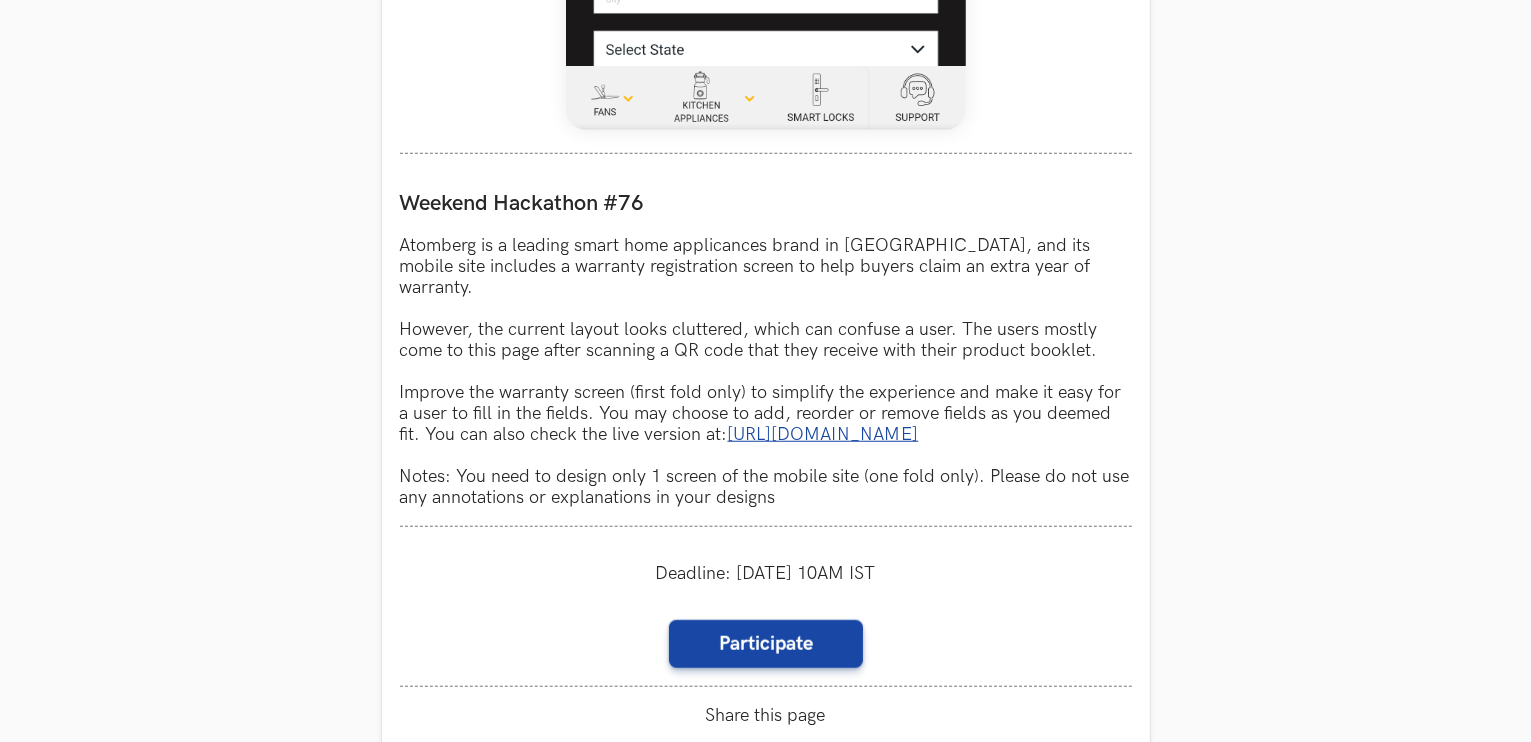 click on "Weekend Hackathons One screen, one product, one weekend Use your design chops to improve real world products Submit your design here or post it on Insta or X Win prizes worth Rs 5K every weekend Deadline: Monday, 14th Jul, 10AM IST  Participate Live Challenge Past Challenges Atomberg LIVE Weekend Hackathon #76 Atomberg is a leading smart home applicances brand in India, and its mobile site includes a warranty registration screen to help buyers claim an extra year of warranty.  However, the current layout looks cluttered, which can confuse a user. The users mostly come to this page after scanning a QR code that they receive with their product booklet.  Improve the warranty screen (first fold only) to simplify the experience and make it easy for a user to fill in the fields. You may choose to add, reorder or remove fields as you deemed fit. You can also check the live version at:  https://atomberg.com/warranty Deadline: Monday, 14th Jul, 10AM IST Participate Share this page         Copied  302  28  302  28  511" at bounding box center (765, 99) 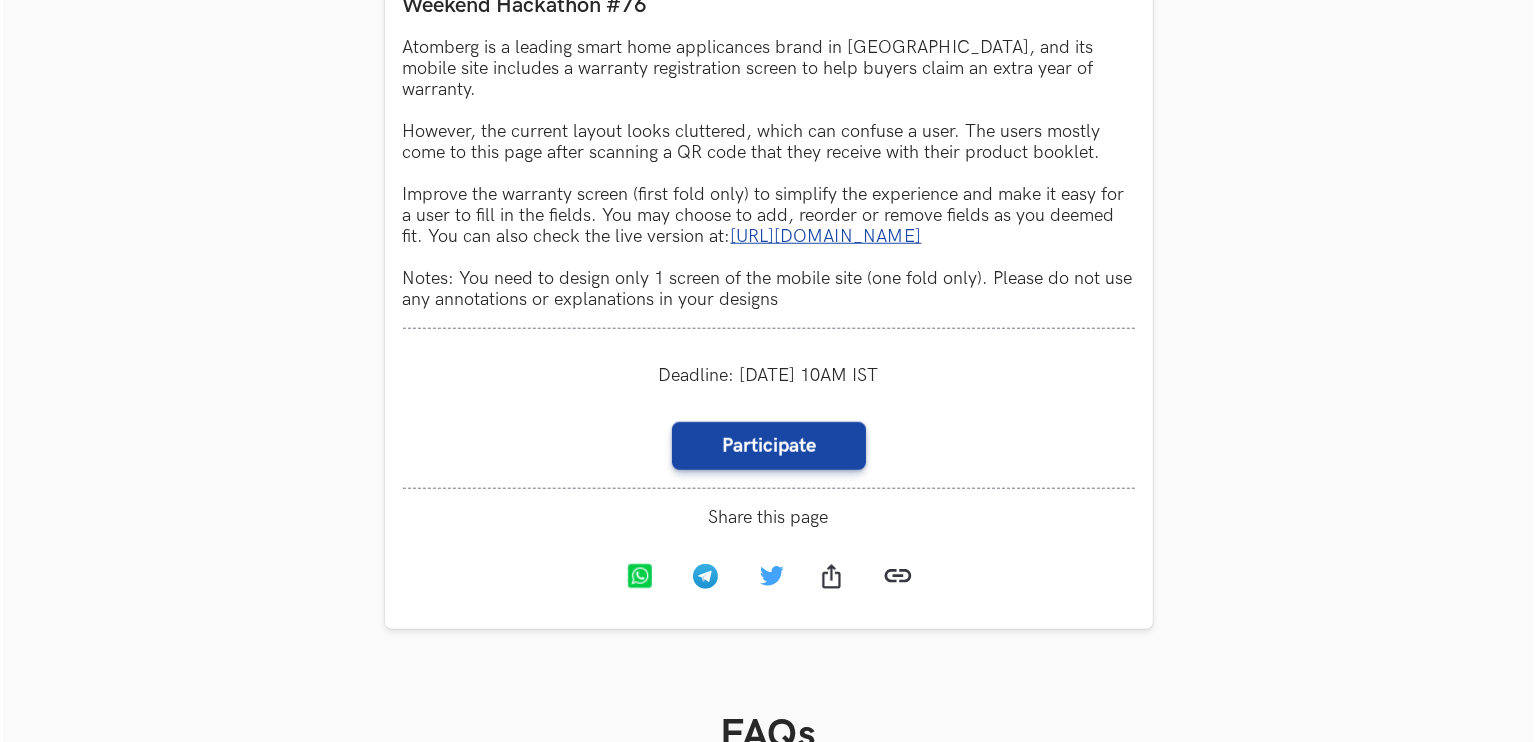 scroll, scrollTop: 1728, scrollLeft: 0, axis: vertical 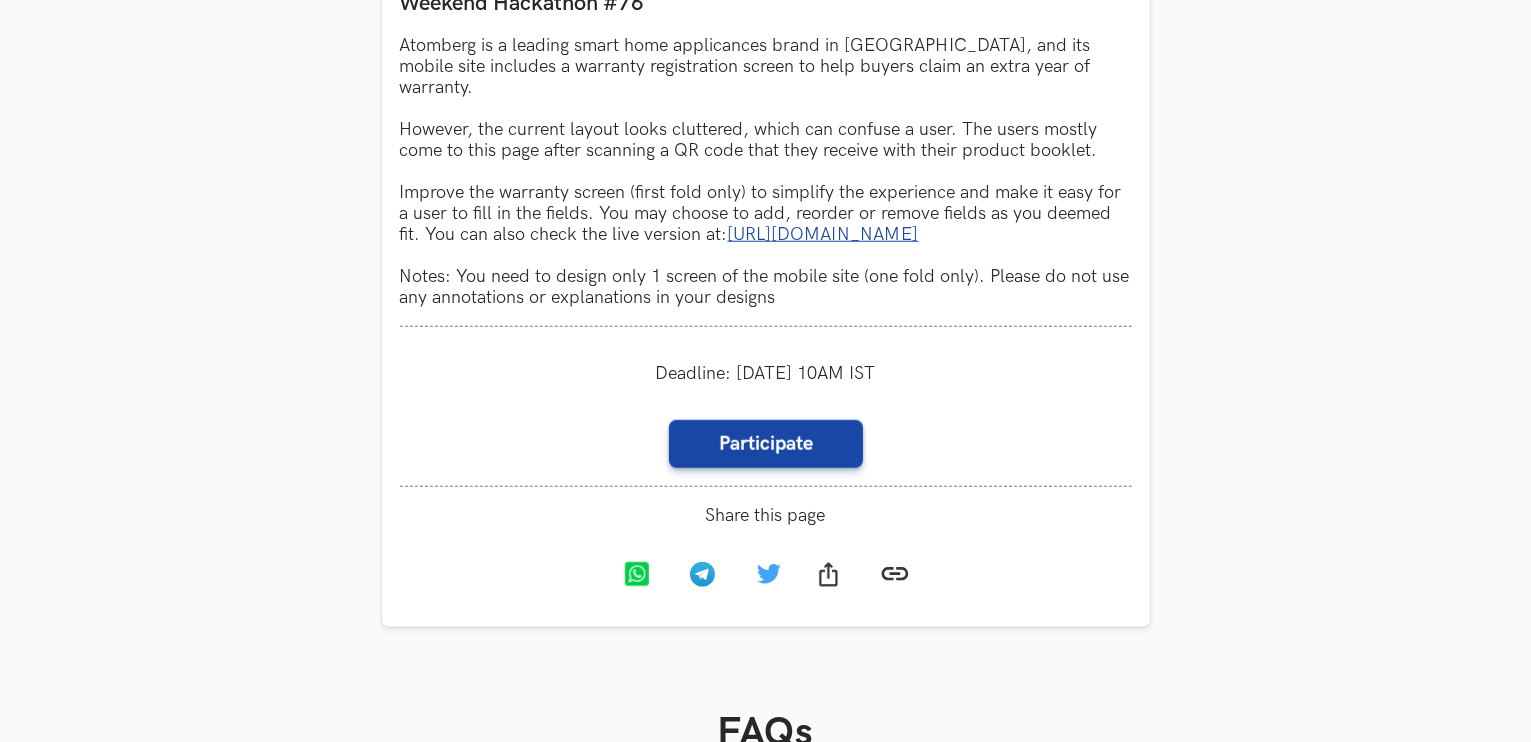 click on "Weekend Hackathons One screen, one product, one weekend Use your design chops to improve real world products Submit your design here or post it on Insta or X Win prizes worth Rs 5K every weekend Deadline: Monday, 14th Jul, 10AM IST  Participate Live Challenge Past Challenges Atomberg LIVE Weekend Hackathon #76 Atomberg is a leading smart home applicances brand in India, and its mobile site includes a warranty registration screen to help buyers claim an extra year of warranty.  However, the current layout looks cluttered, which can confuse a user. The users mostly come to this page after scanning a QR code that they receive with their product booklet.  Improve the warranty screen (first fold only) to simplify the experience and make it easy for a user to fill in the fields. You may choose to add, reorder or remove fields as you deemed fit. You can also check the live version at:  https://atomberg.com/warranty Deadline: Monday, 14th Jul, 10AM IST Participate Share this page         Copied  302  28  302  28  511" at bounding box center (765, -101) 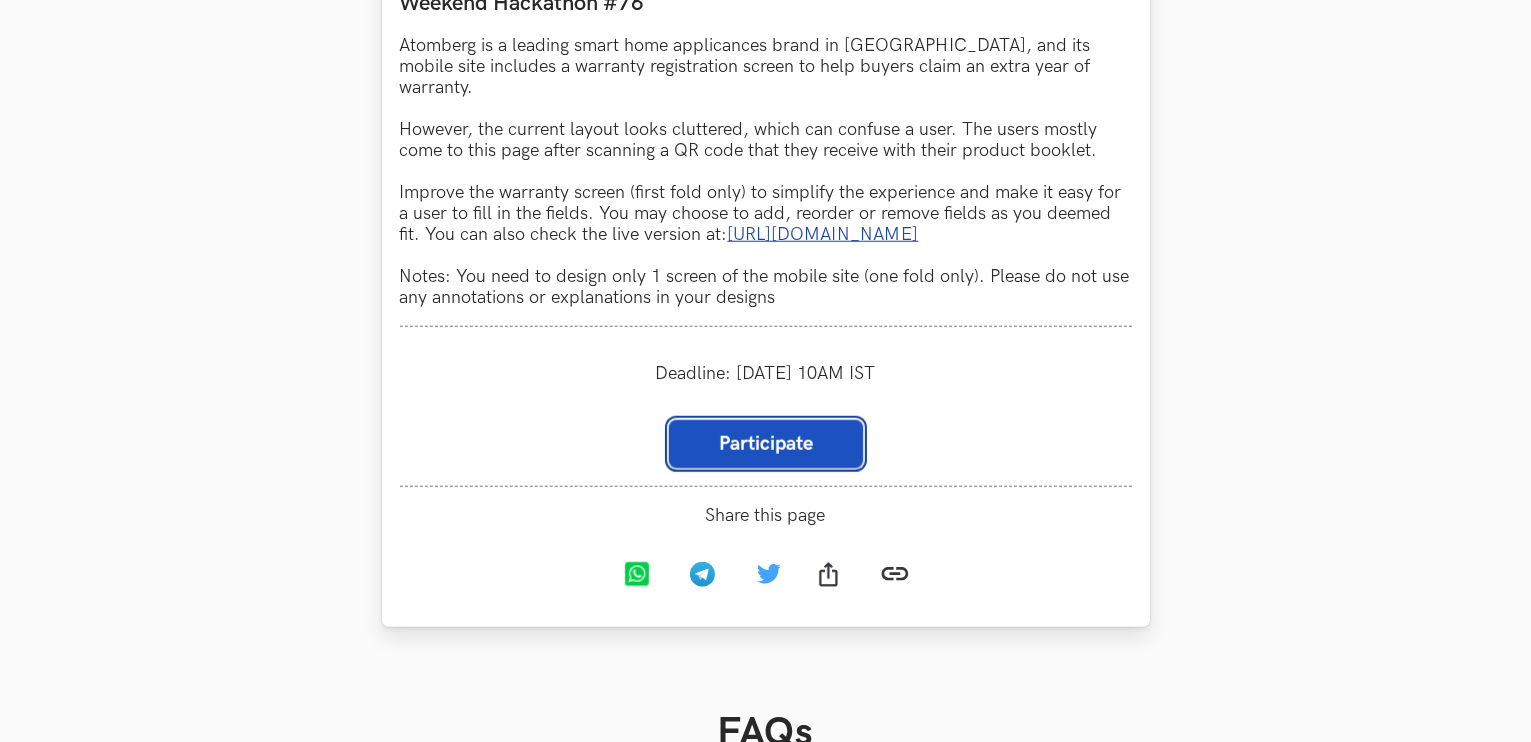click on "Participate" at bounding box center [766, 444] 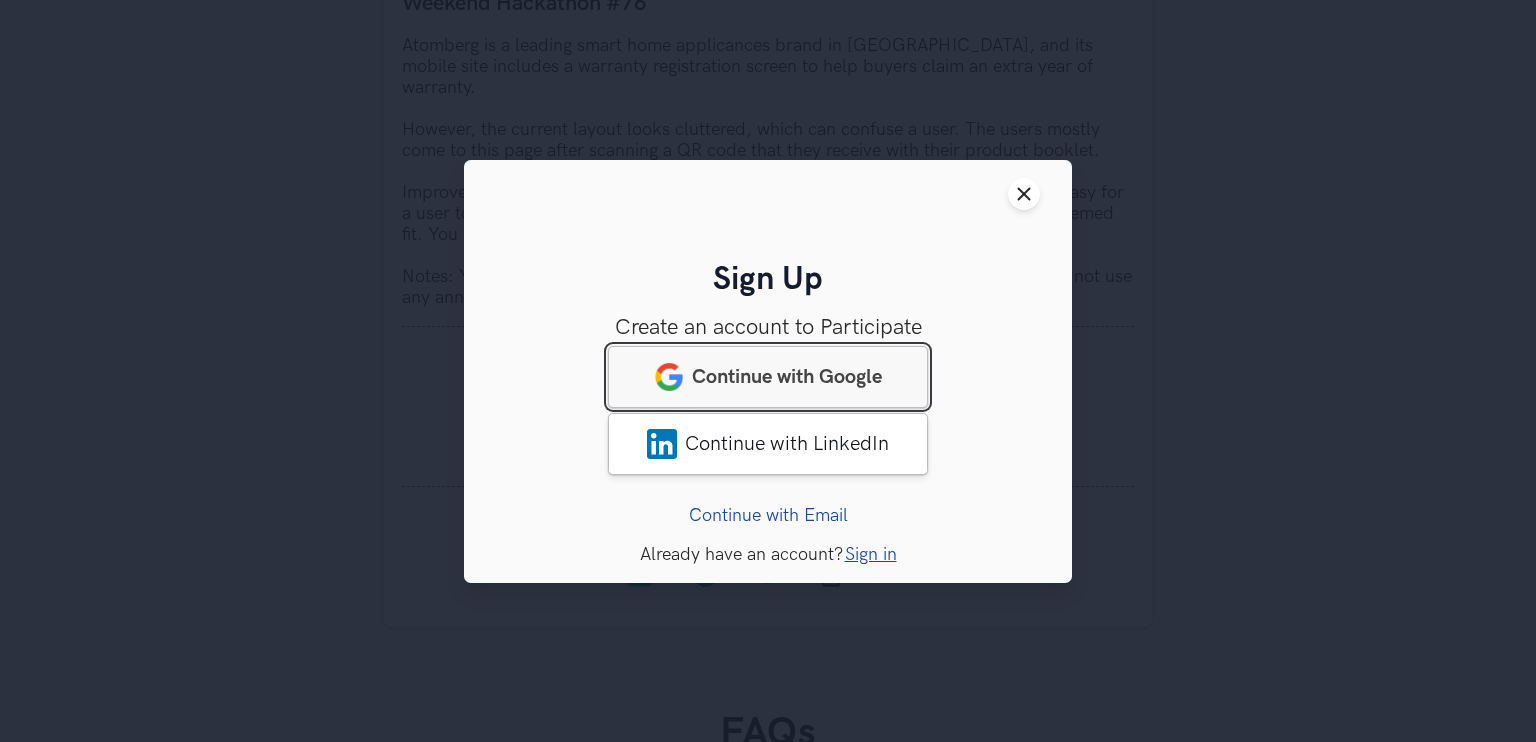click on "Continue with Google" at bounding box center (787, 376) 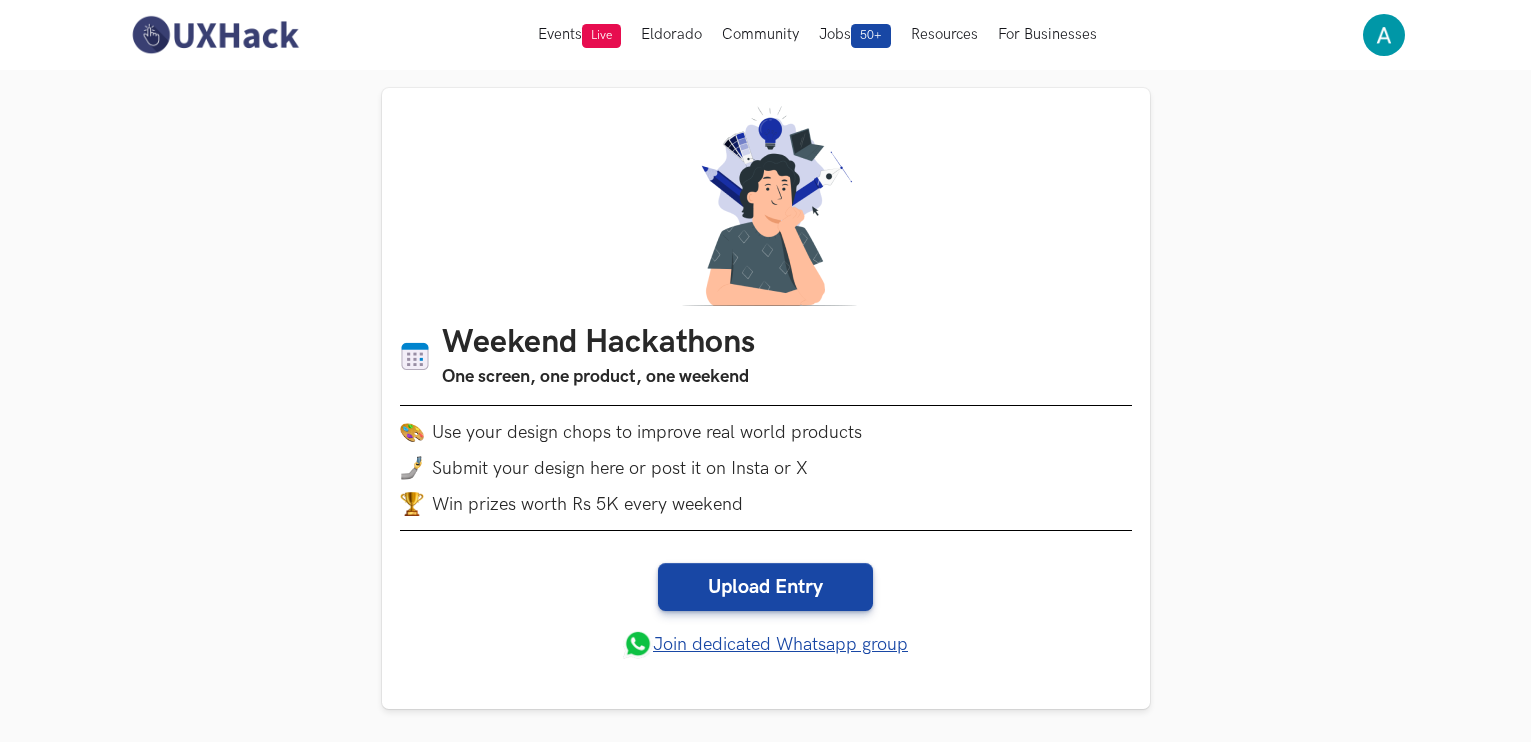 scroll, scrollTop: 0, scrollLeft: 0, axis: both 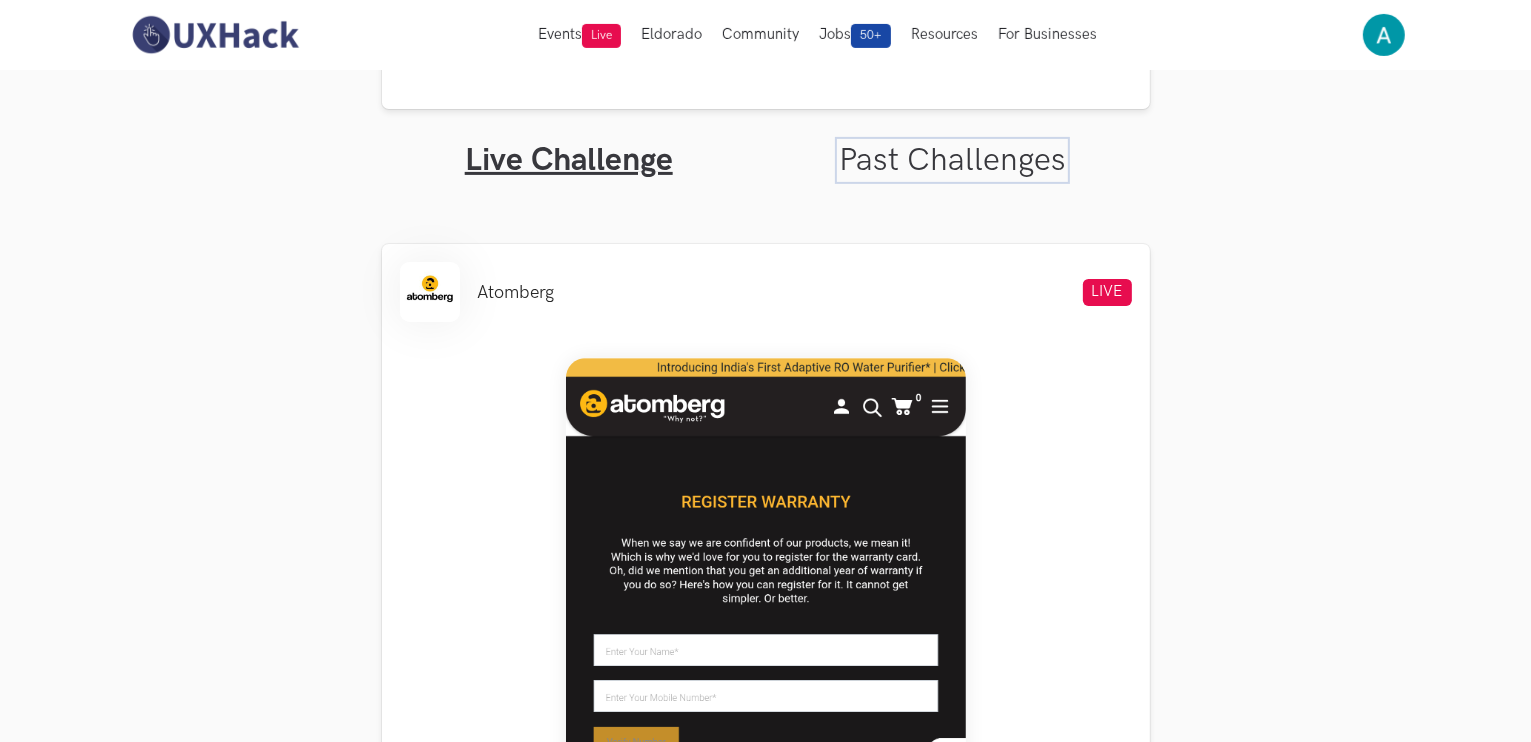 click on "Past Challenges" at bounding box center [952, 160] 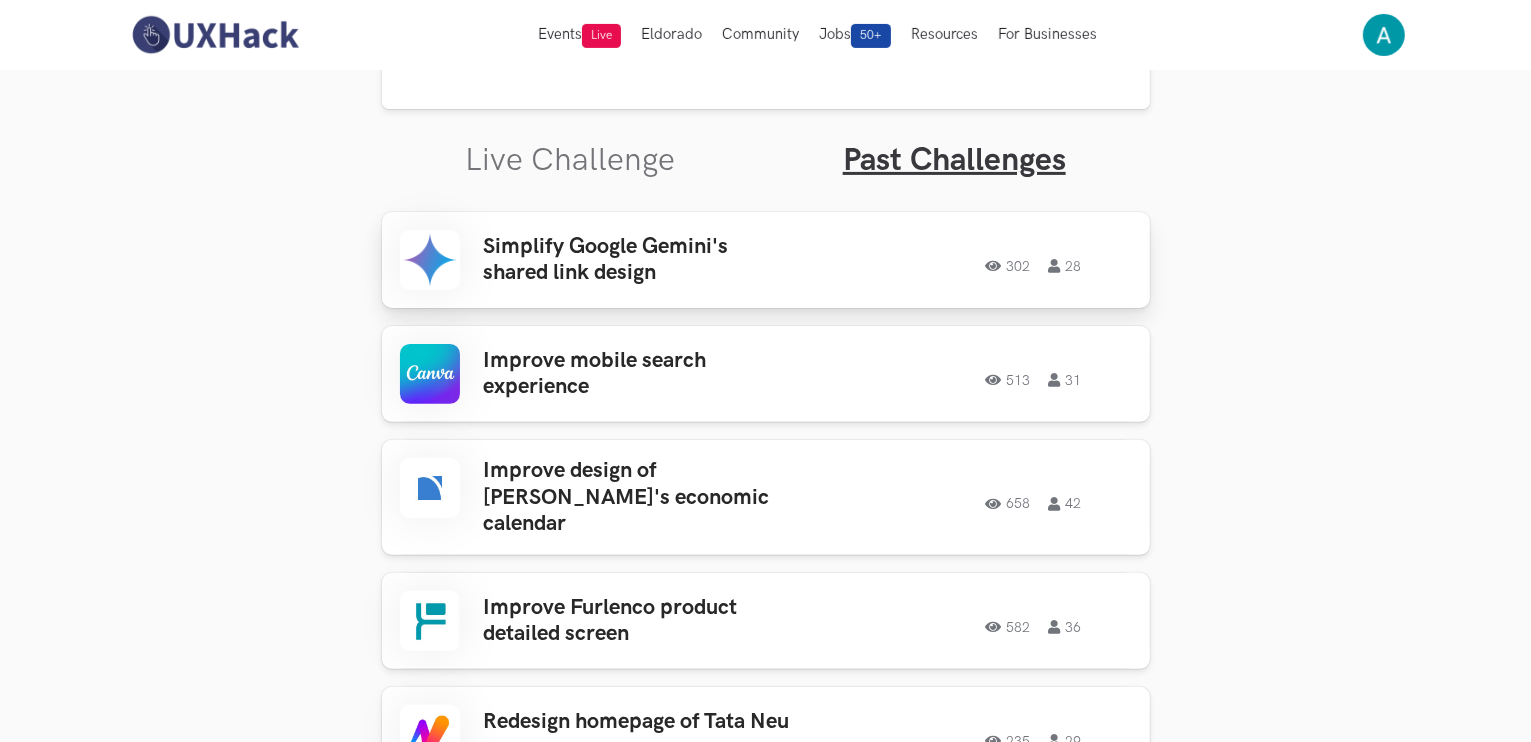 click on "Simplify Google Gemini's shared link design  302  28  302  28" at bounding box center [766, 260] 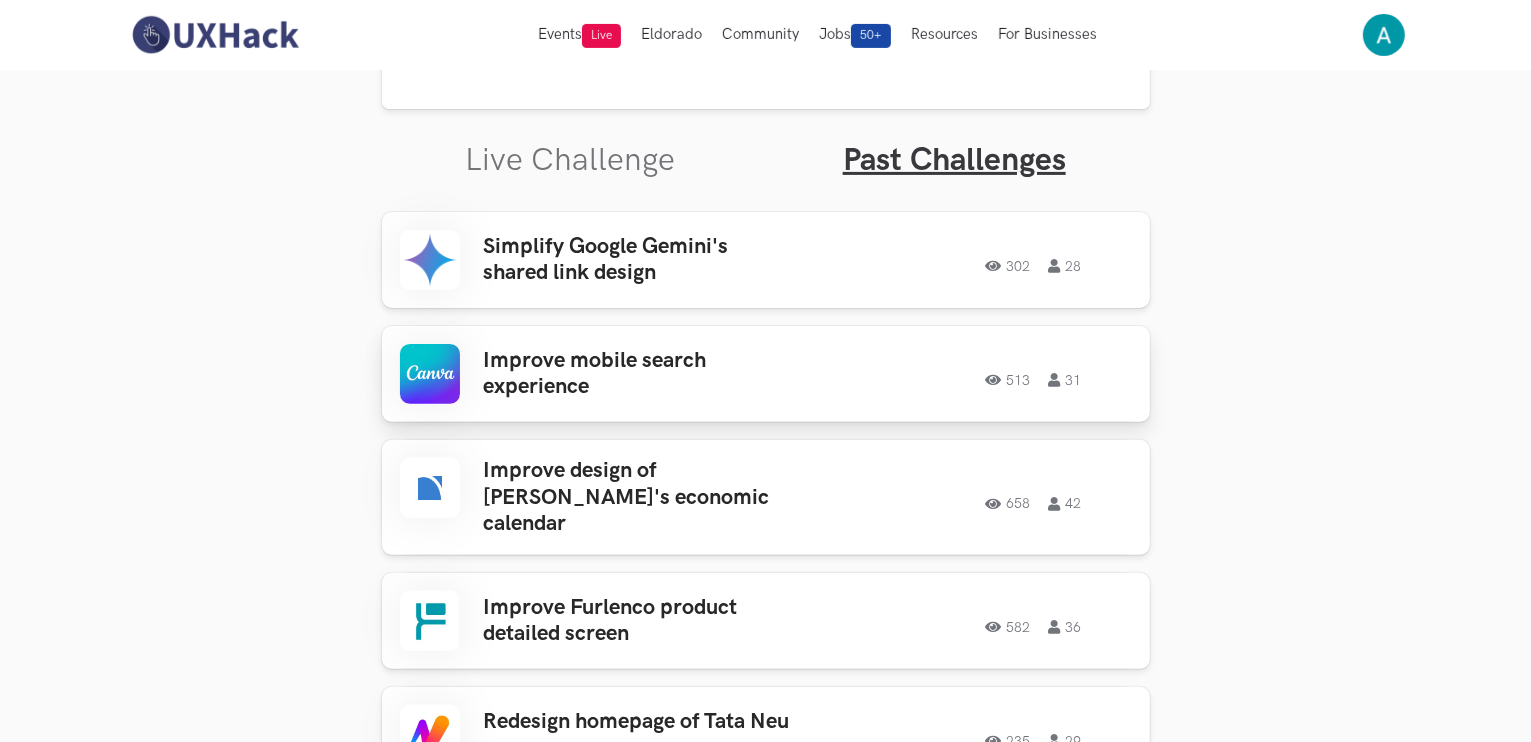 click on "Improve mobile search experience  513  31  513  31" at bounding box center (766, 374) 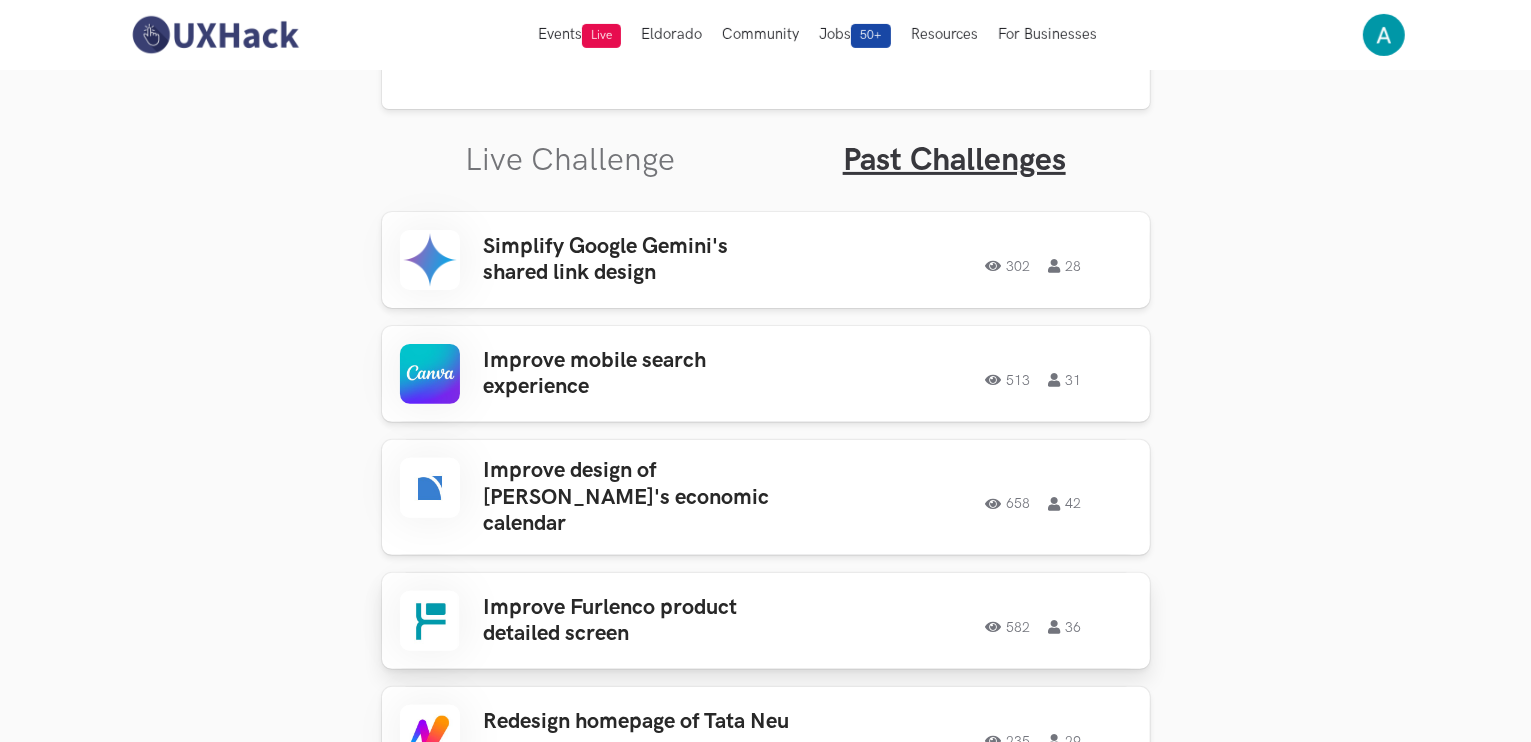 click on "582  36" at bounding box center (988, 621) 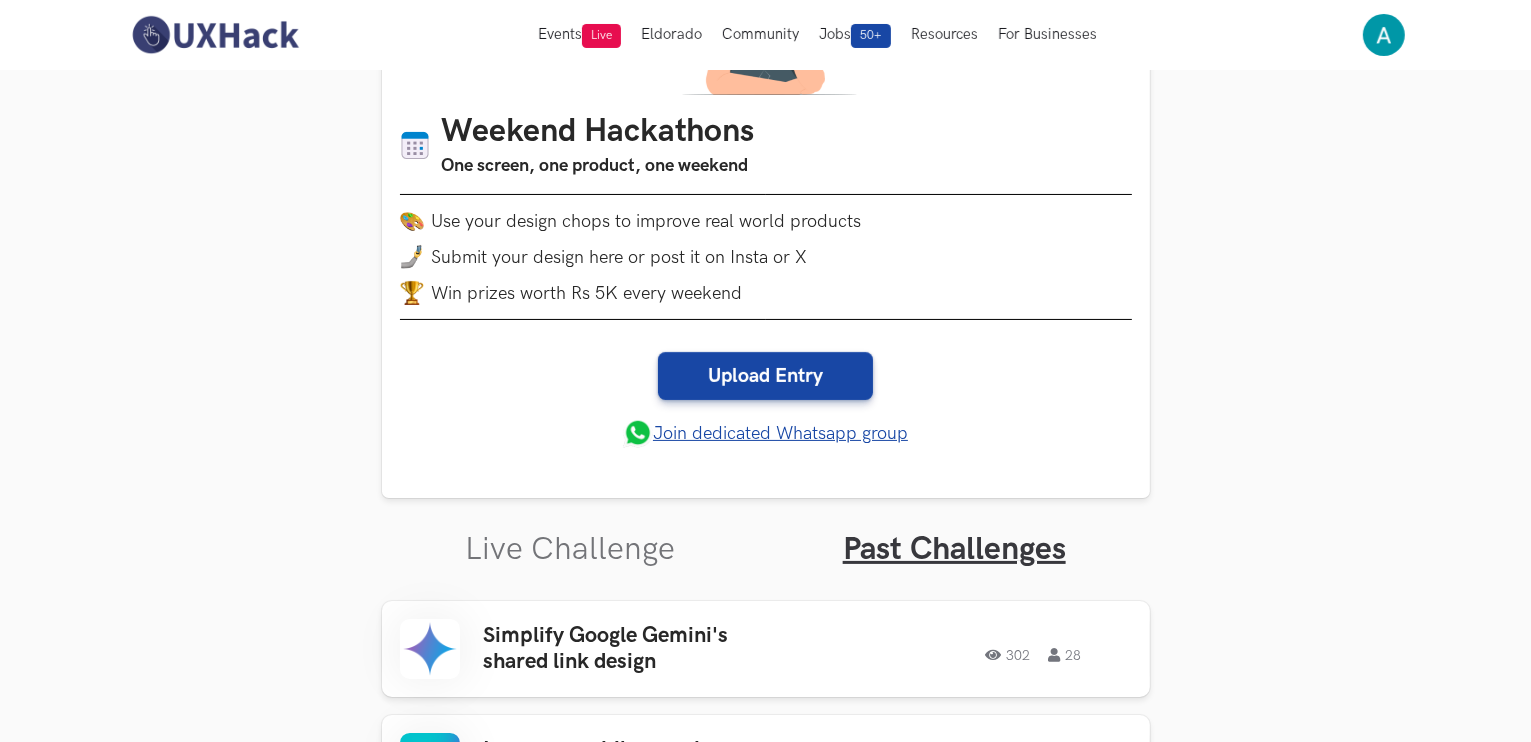 scroll, scrollTop: 0, scrollLeft: 0, axis: both 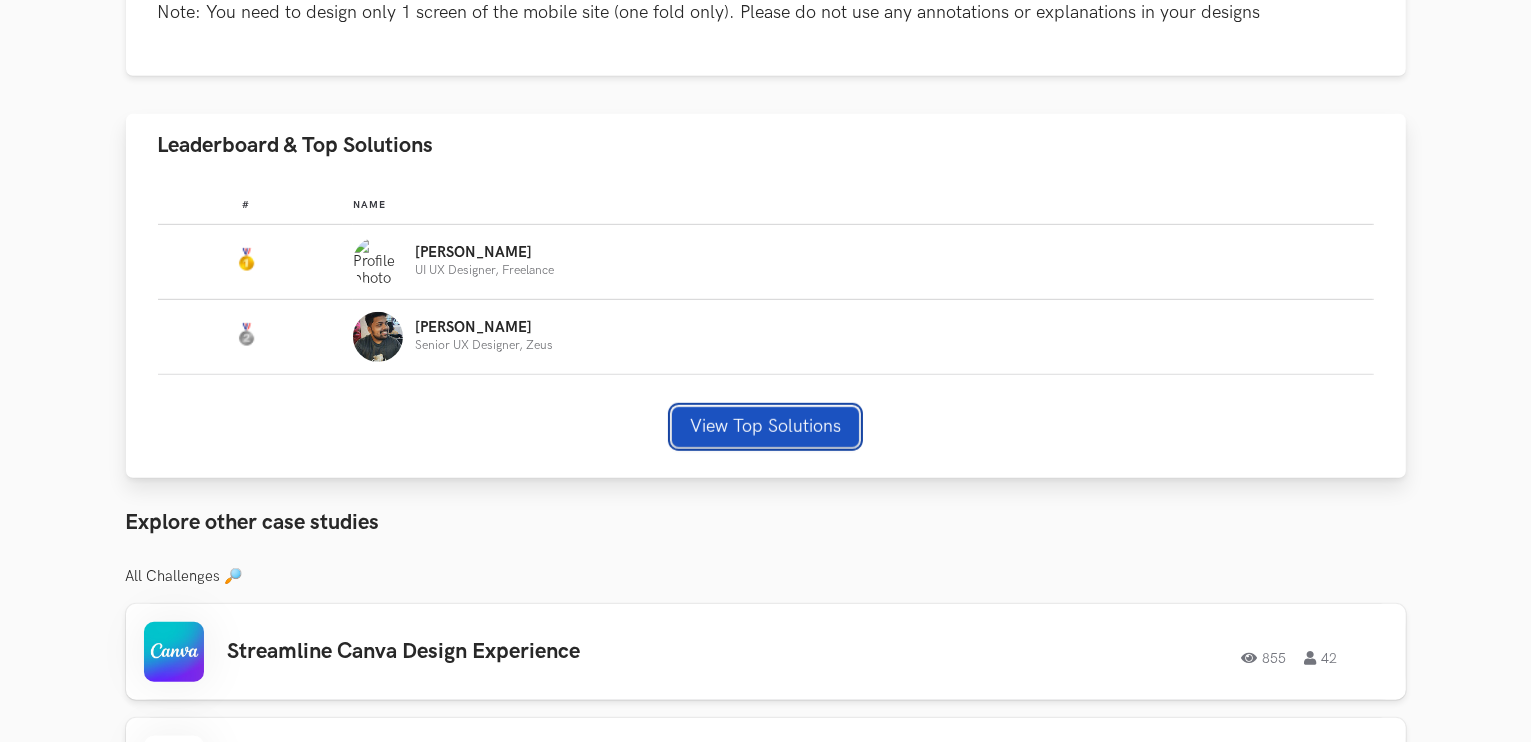 click on "View Top Solutions" at bounding box center (765, 427) 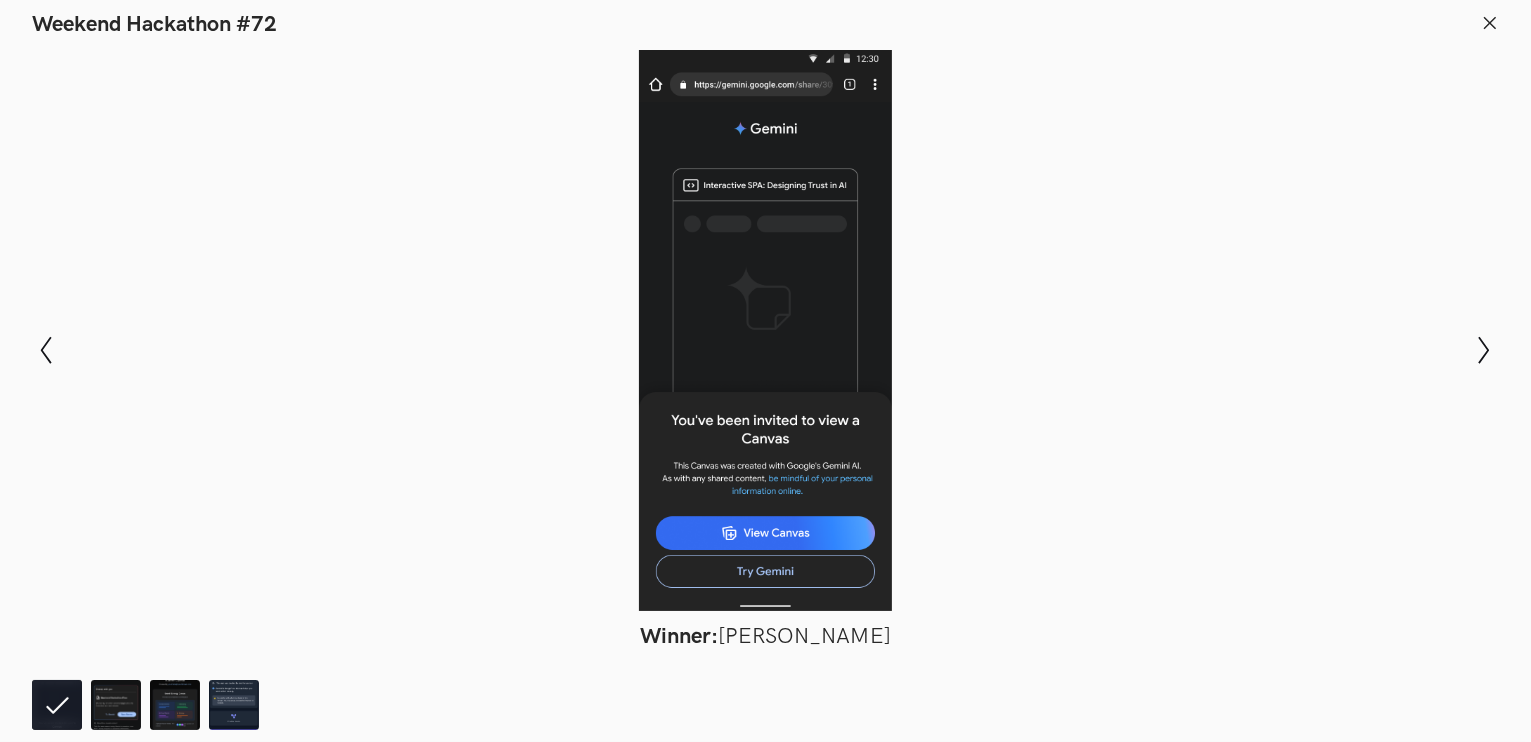 click at bounding box center [765, 330] 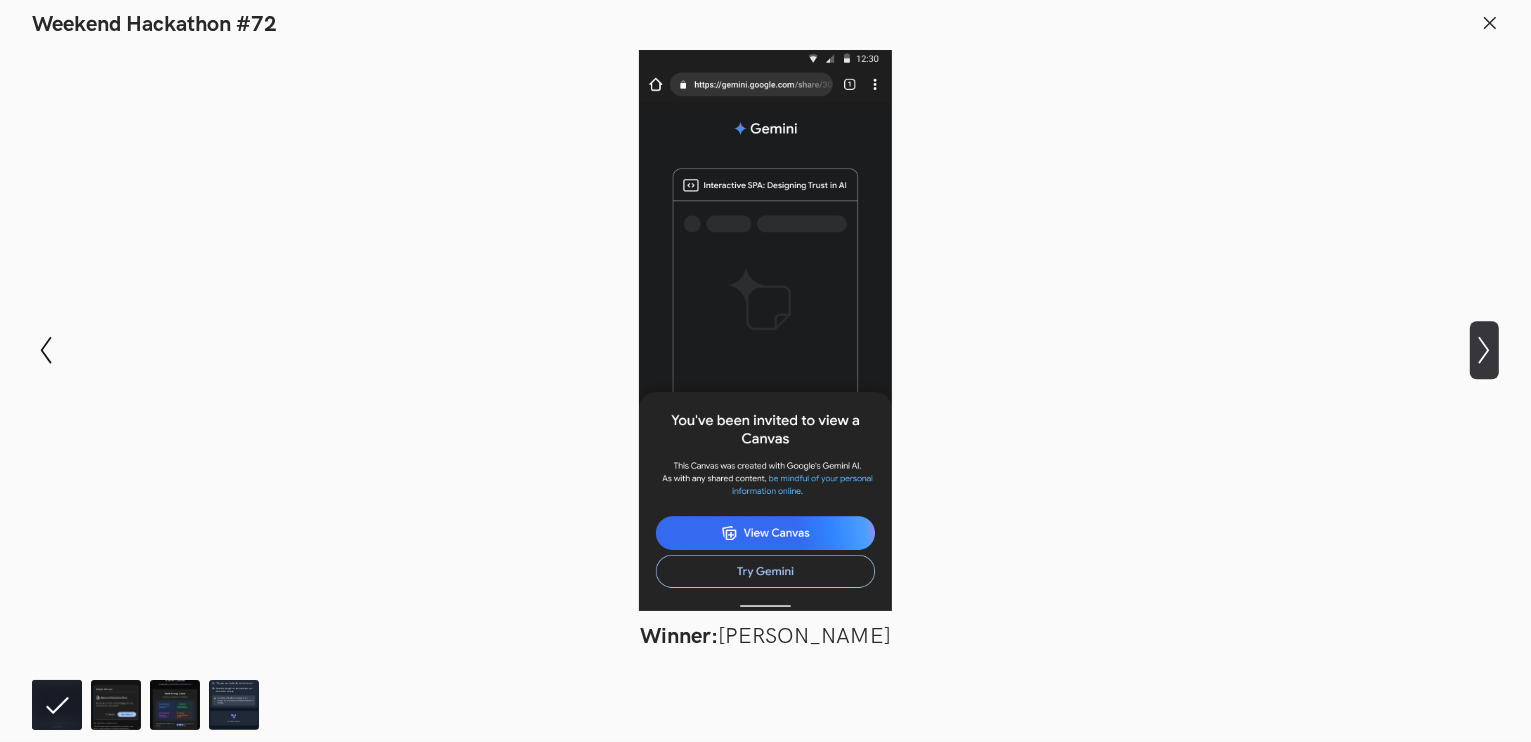 click on "Show next slide" 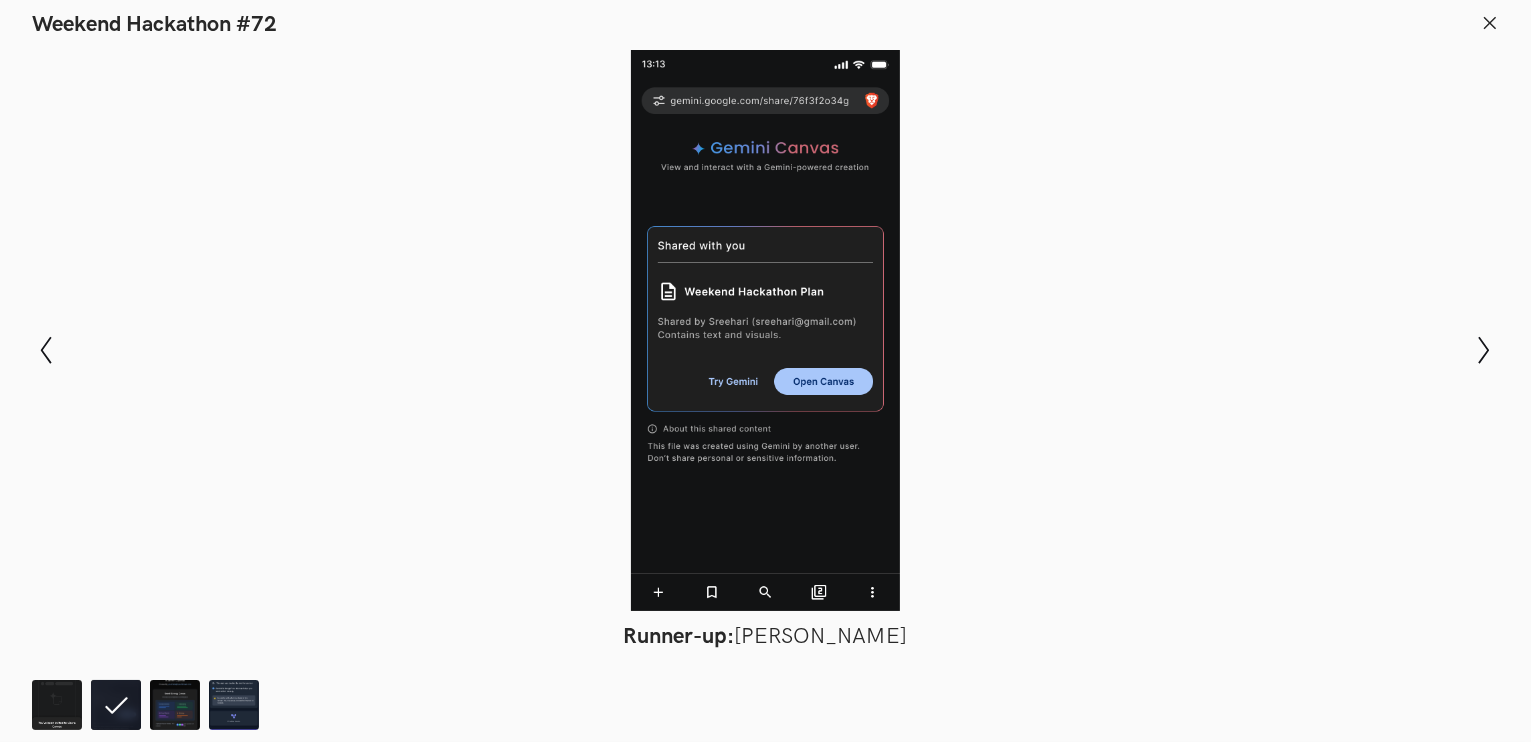 click on "Weekend Hackathon #72" at bounding box center (765, 19) 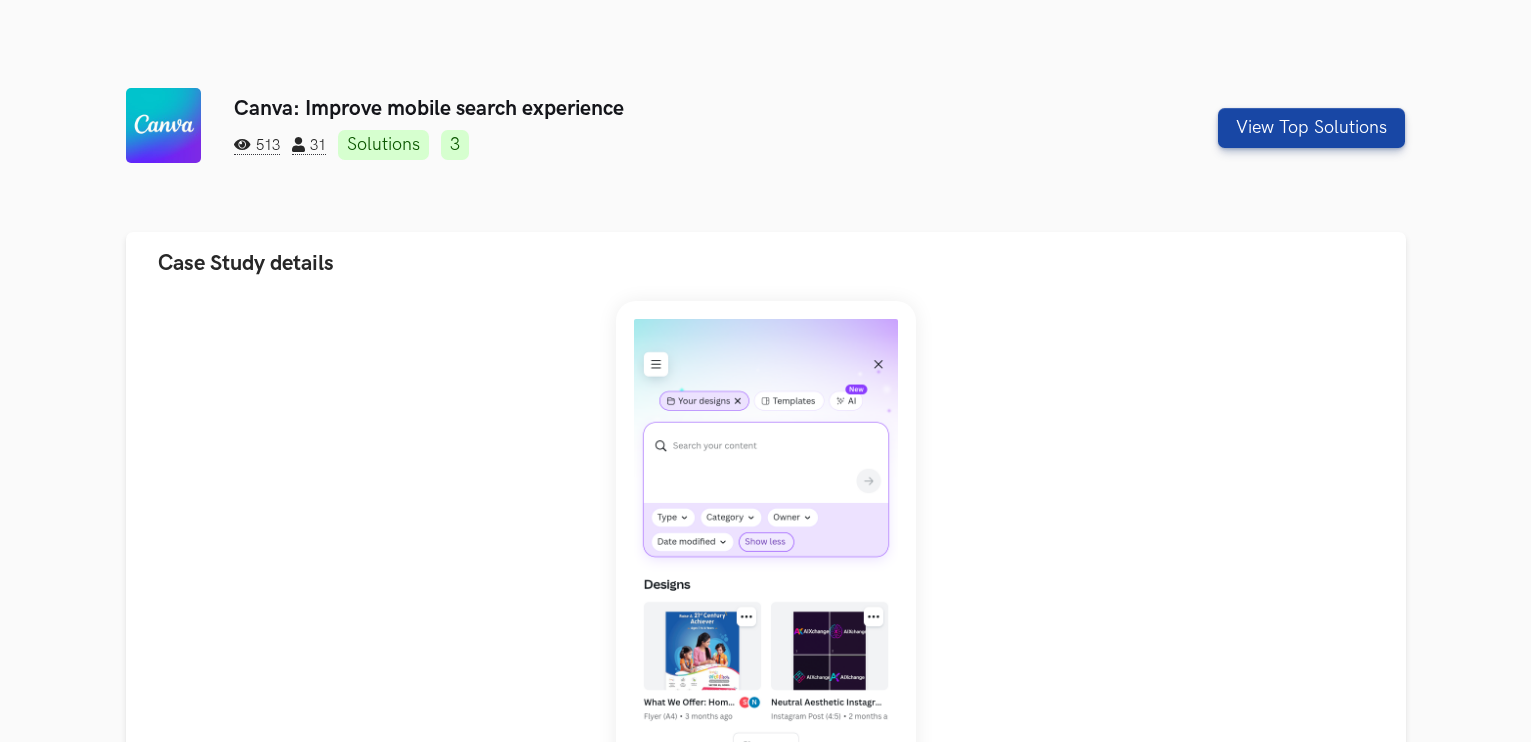 scroll, scrollTop: 162, scrollLeft: 0, axis: vertical 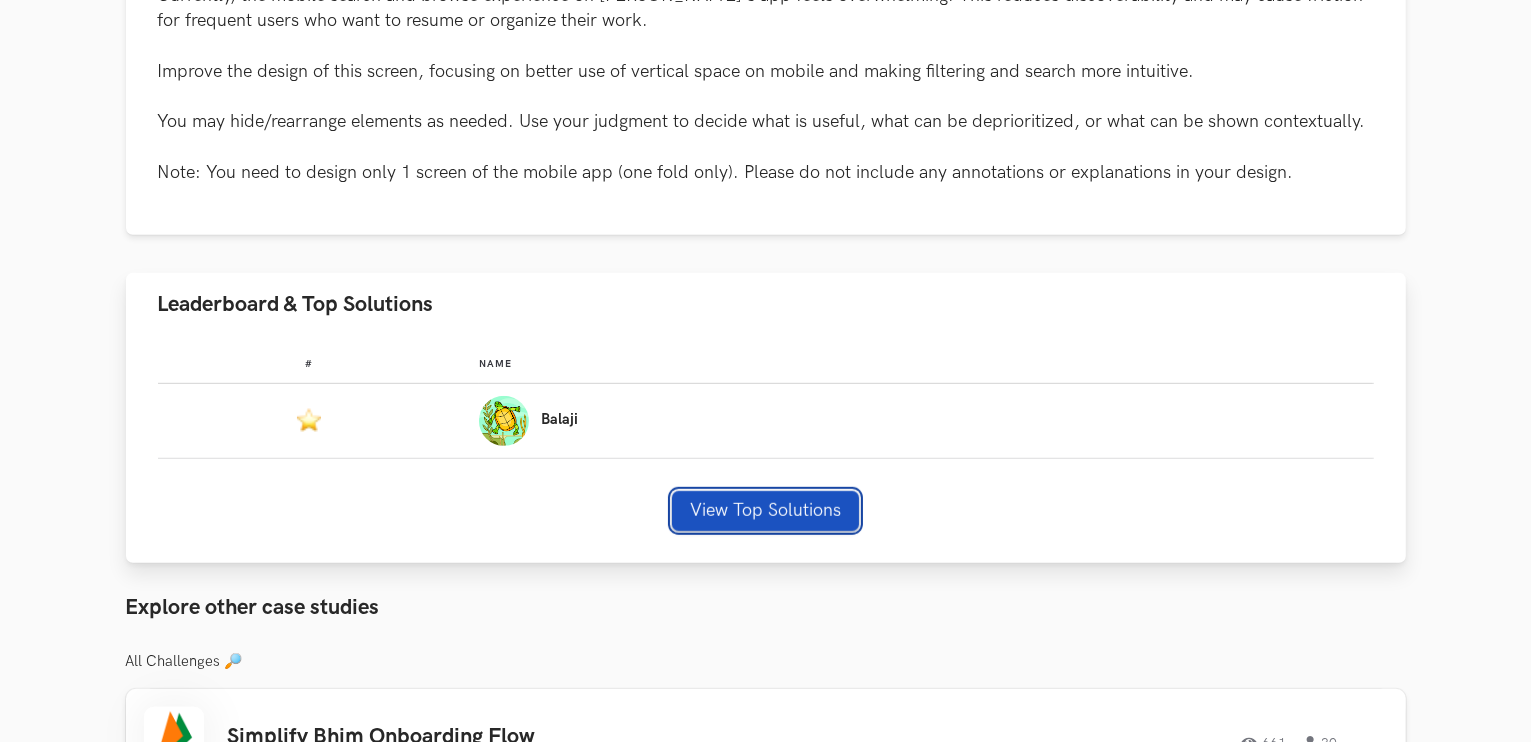 click on "View Top Solutions" at bounding box center (765, 511) 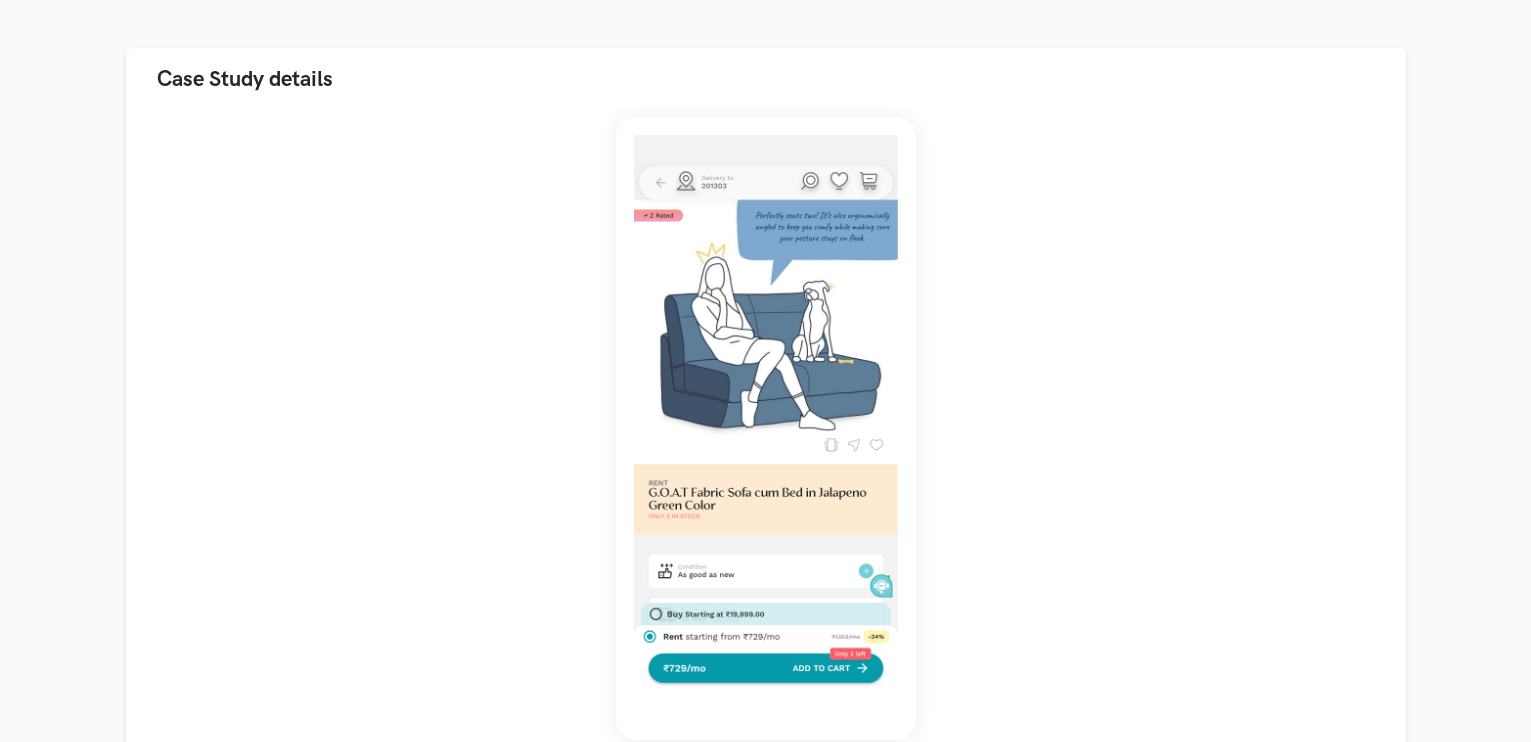 scroll, scrollTop: 184, scrollLeft: 0, axis: vertical 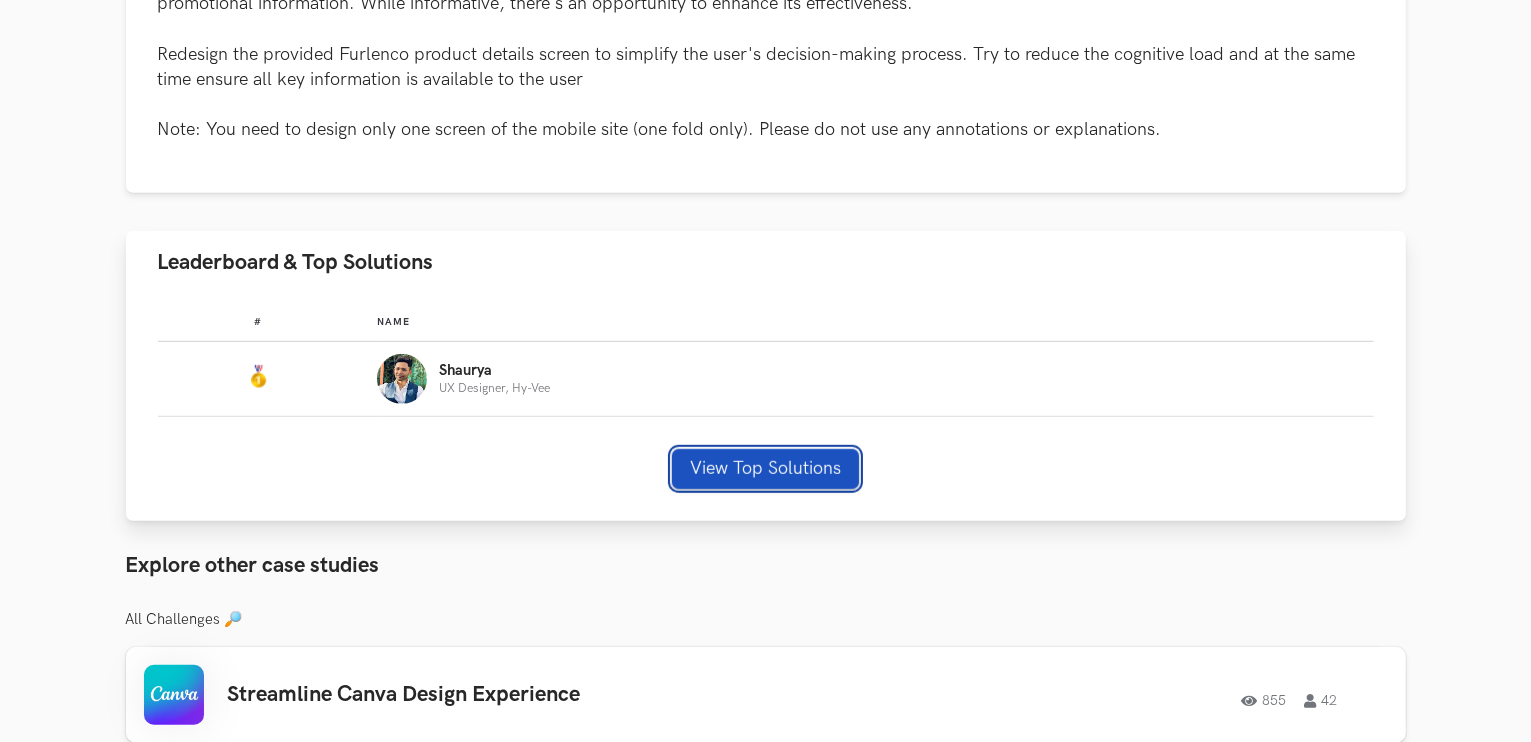 click on "View Top Solutions" at bounding box center [765, 469] 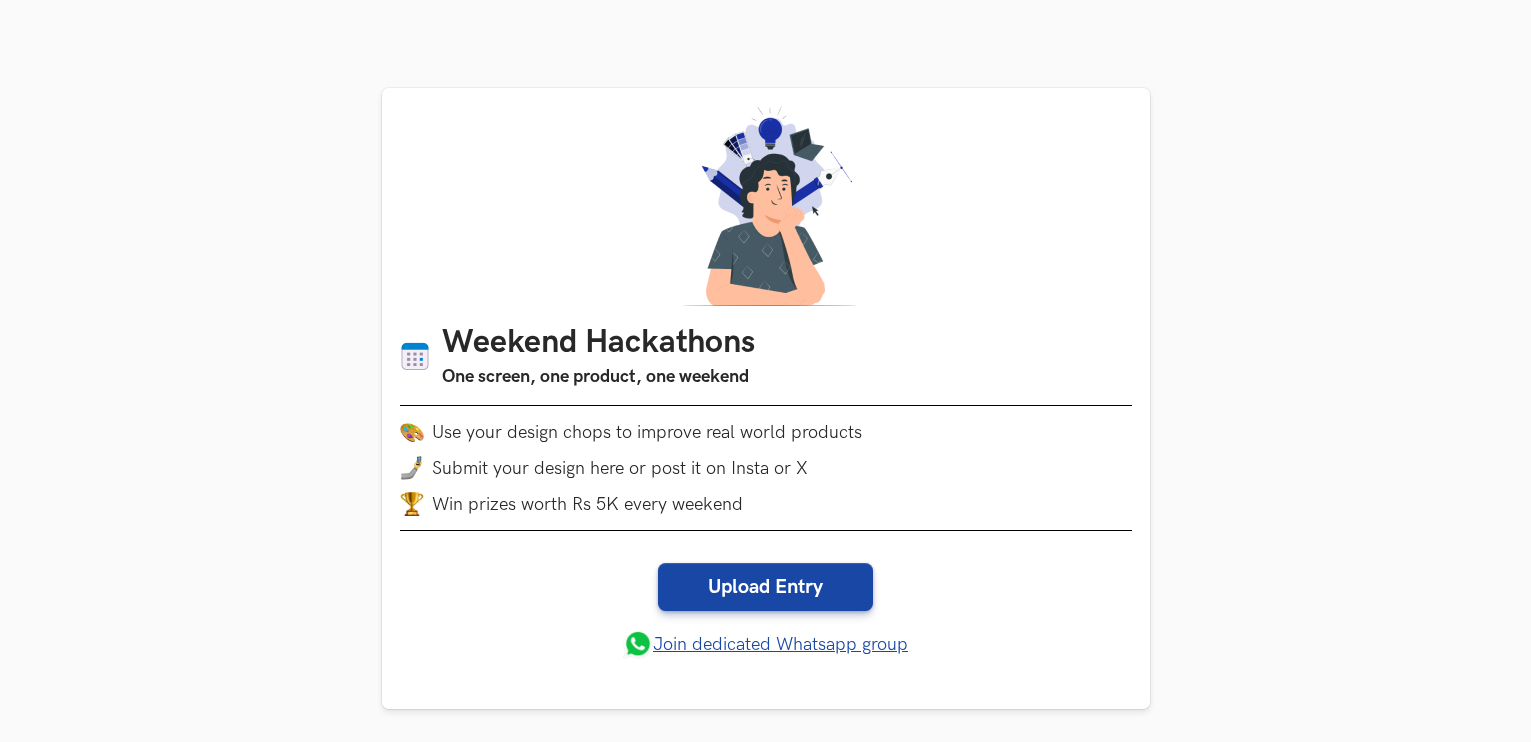 scroll, scrollTop: 0, scrollLeft: 0, axis: both 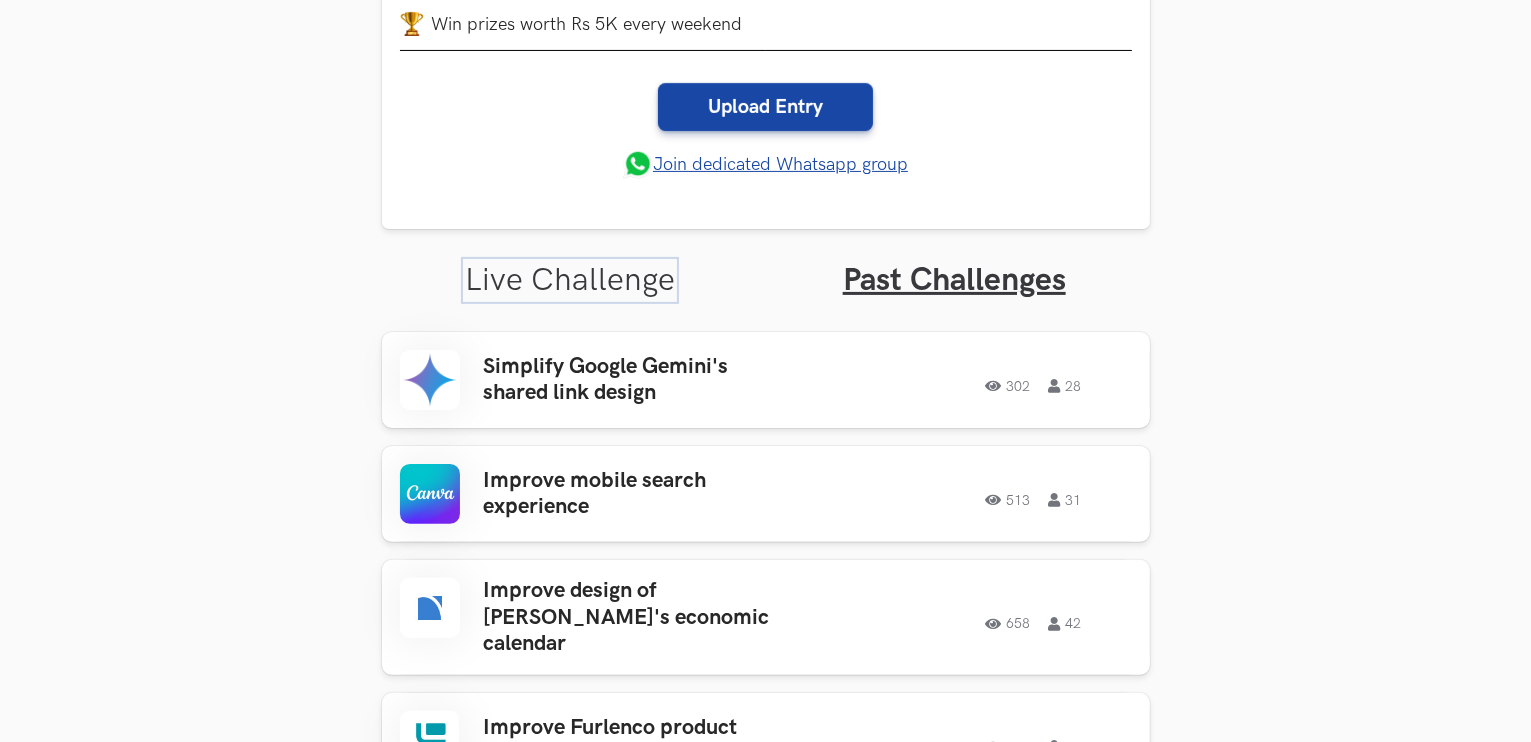 click on "Live Challenge" at bounding box center (570, 280) 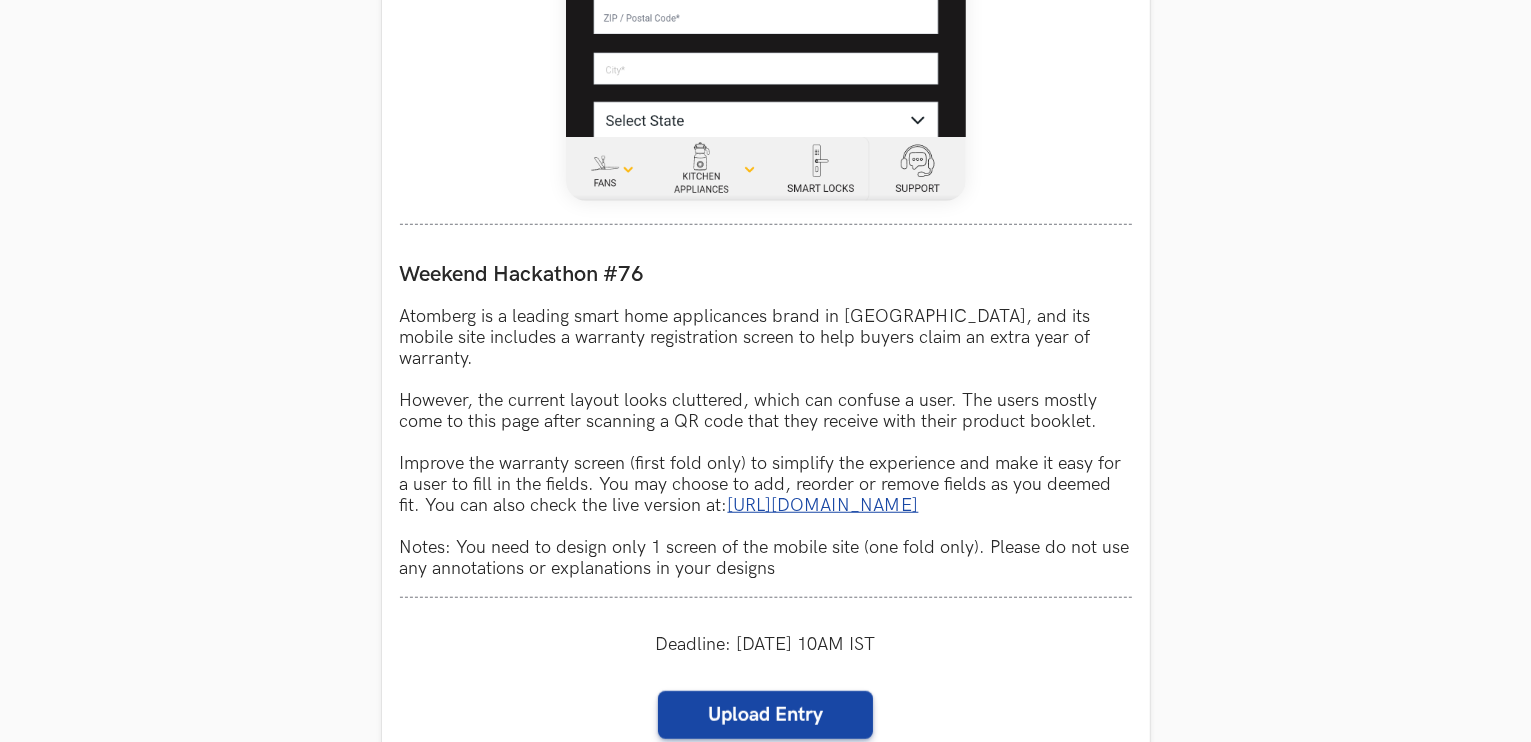 scroll, scrollTop: 1682, scrollLeft: 0, axis: vertical 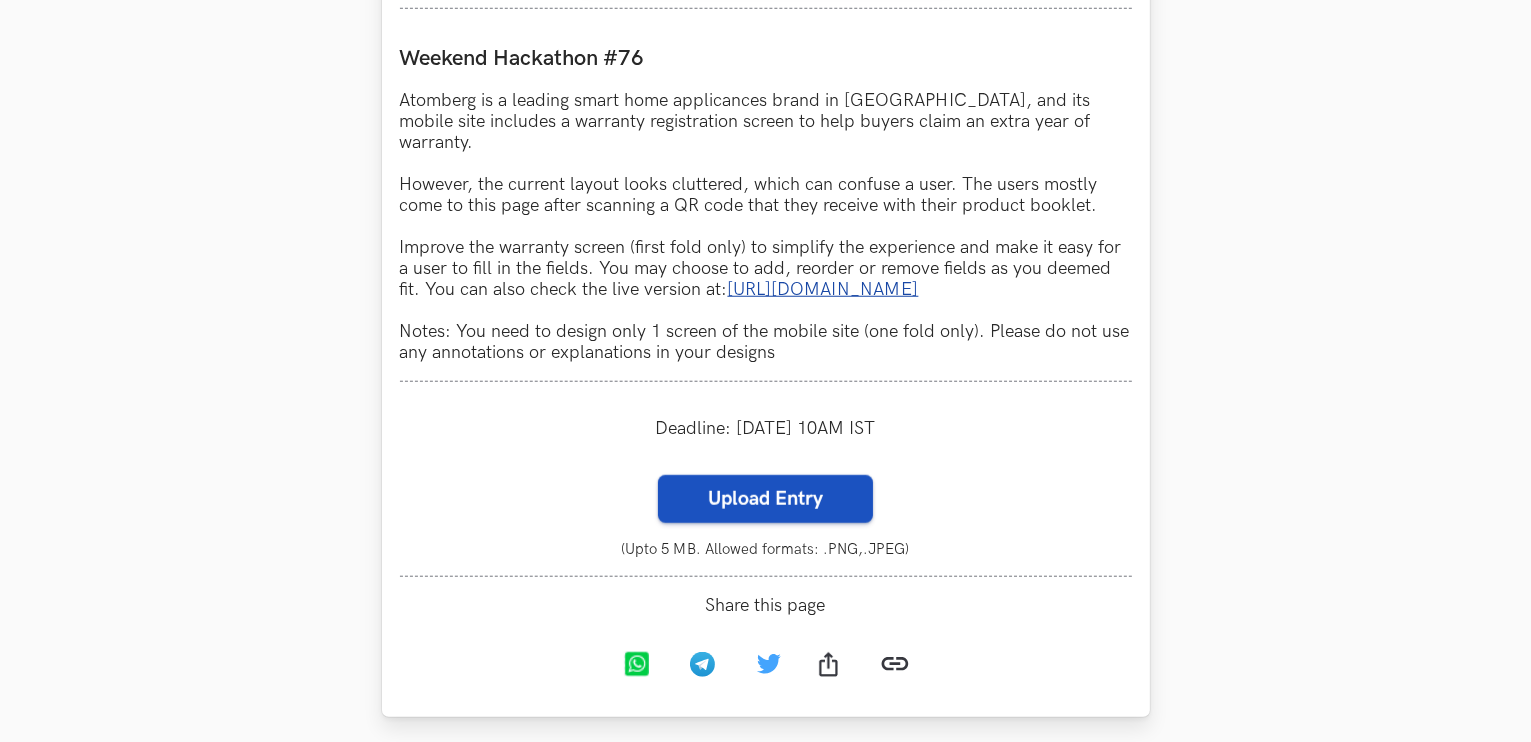 click on "Upload Entry" at bounding box center [765, 499] 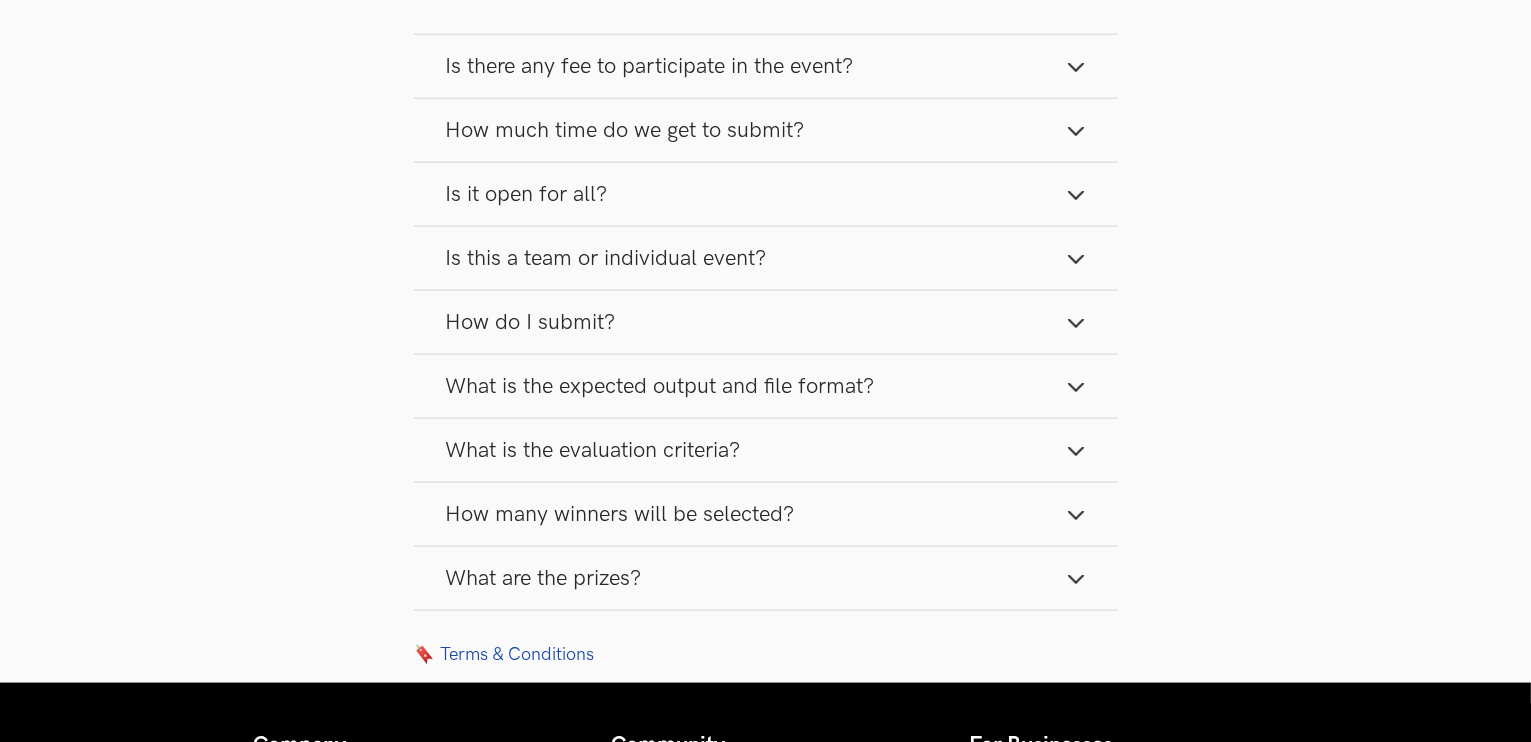 scroll, scrollTop: 2611, scrollLeft: 0, axis: vertical 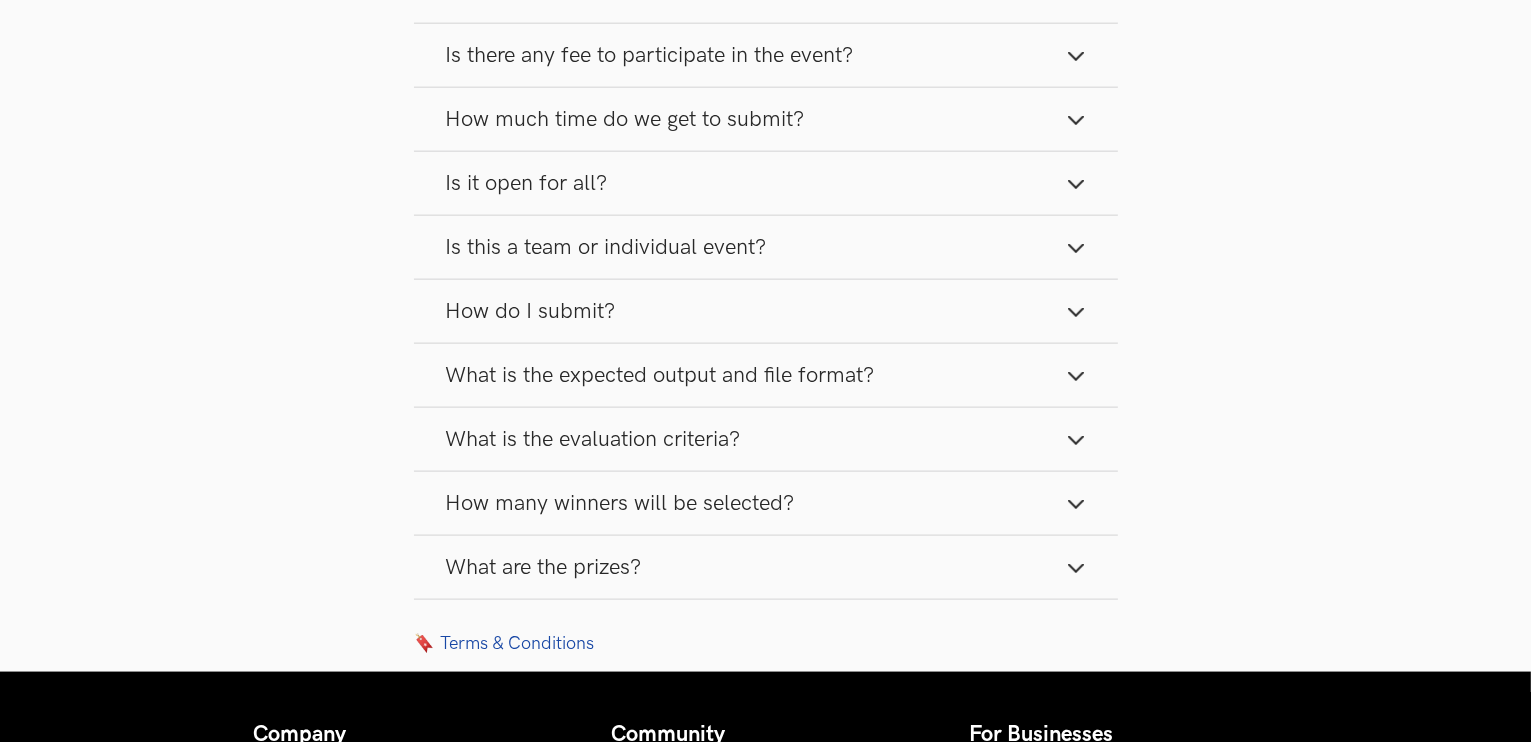 click on "What are the prizes?" at bounding box center (766, 567) 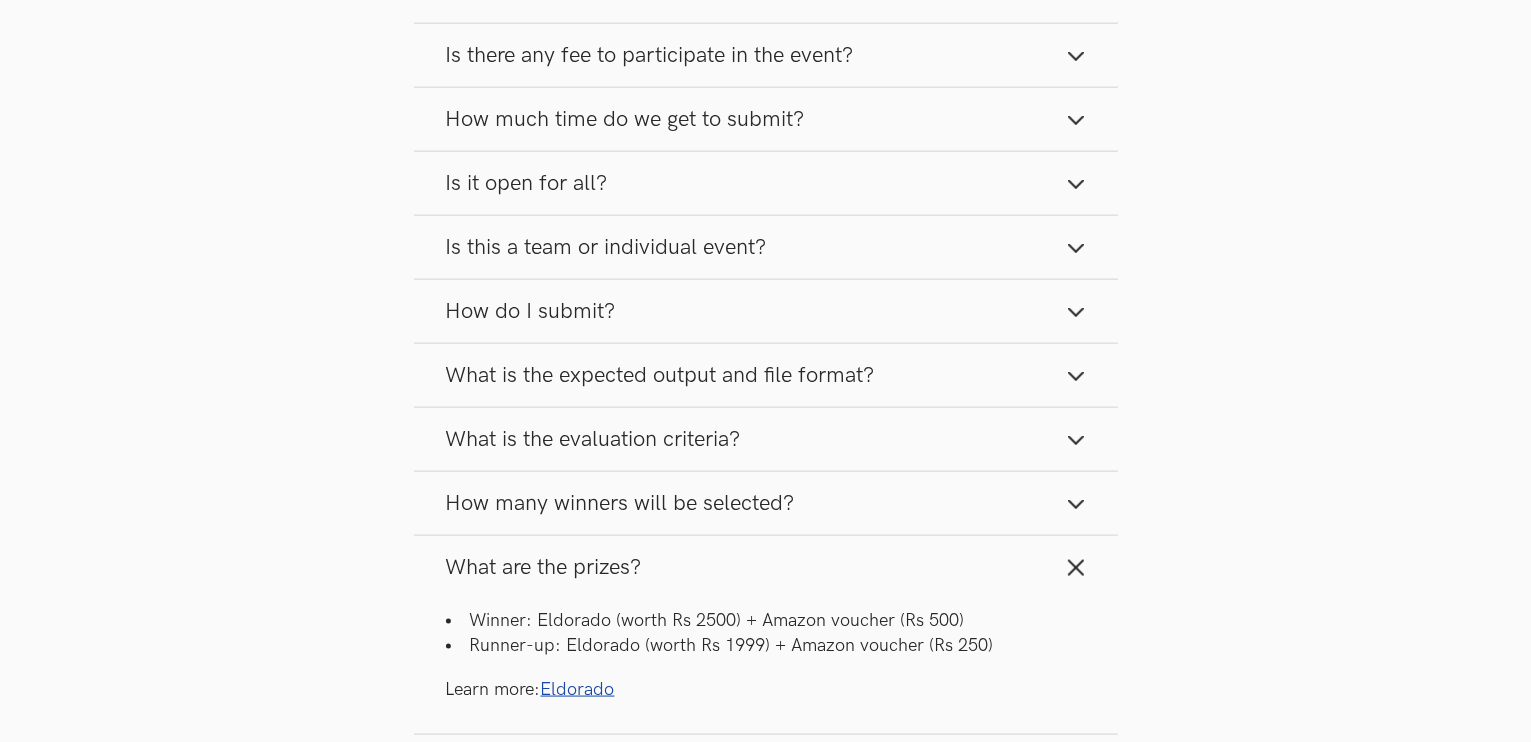 scroll, scrollTop: 2678, scrollLeft: 0, axis: vertical 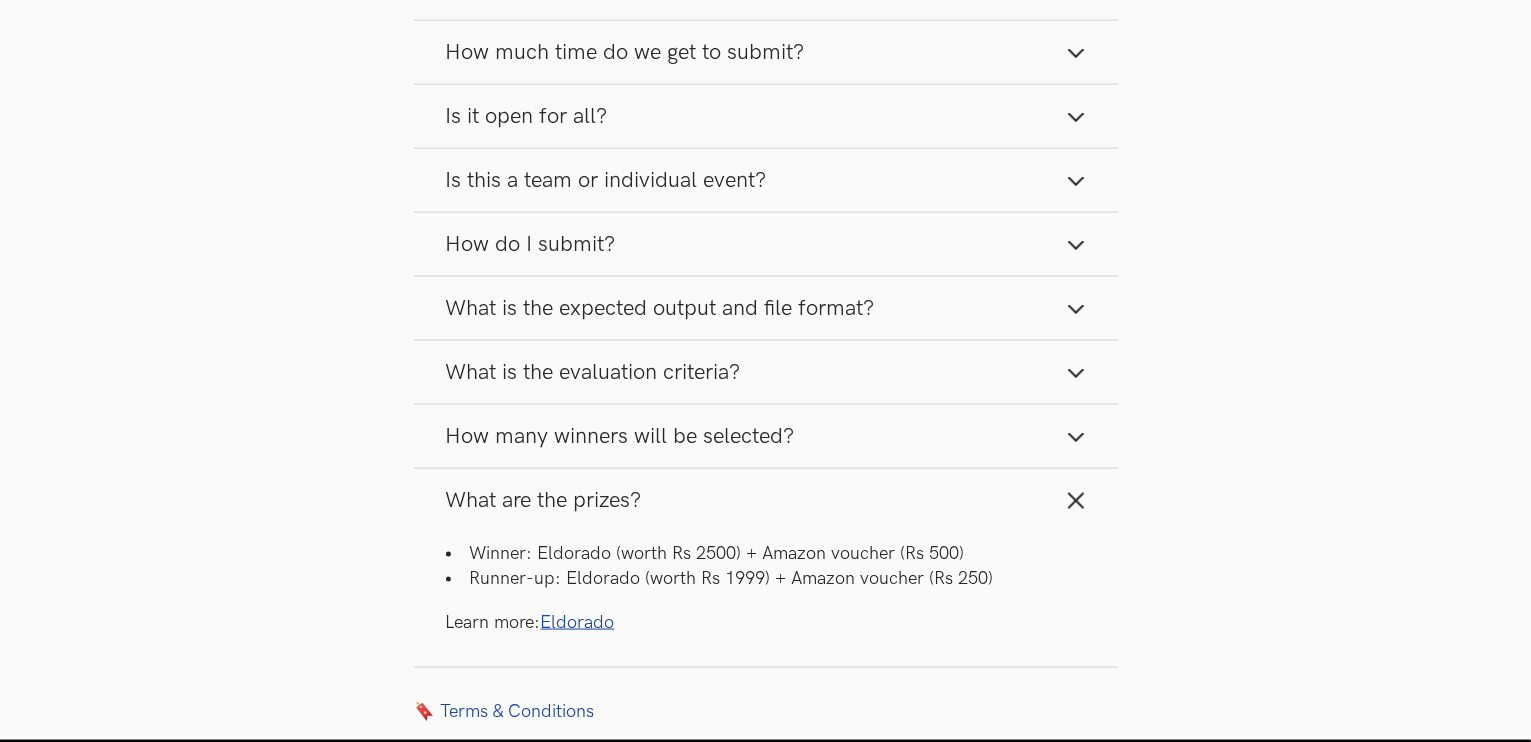 click on "Eldorado" at bounding box center (578, 622) 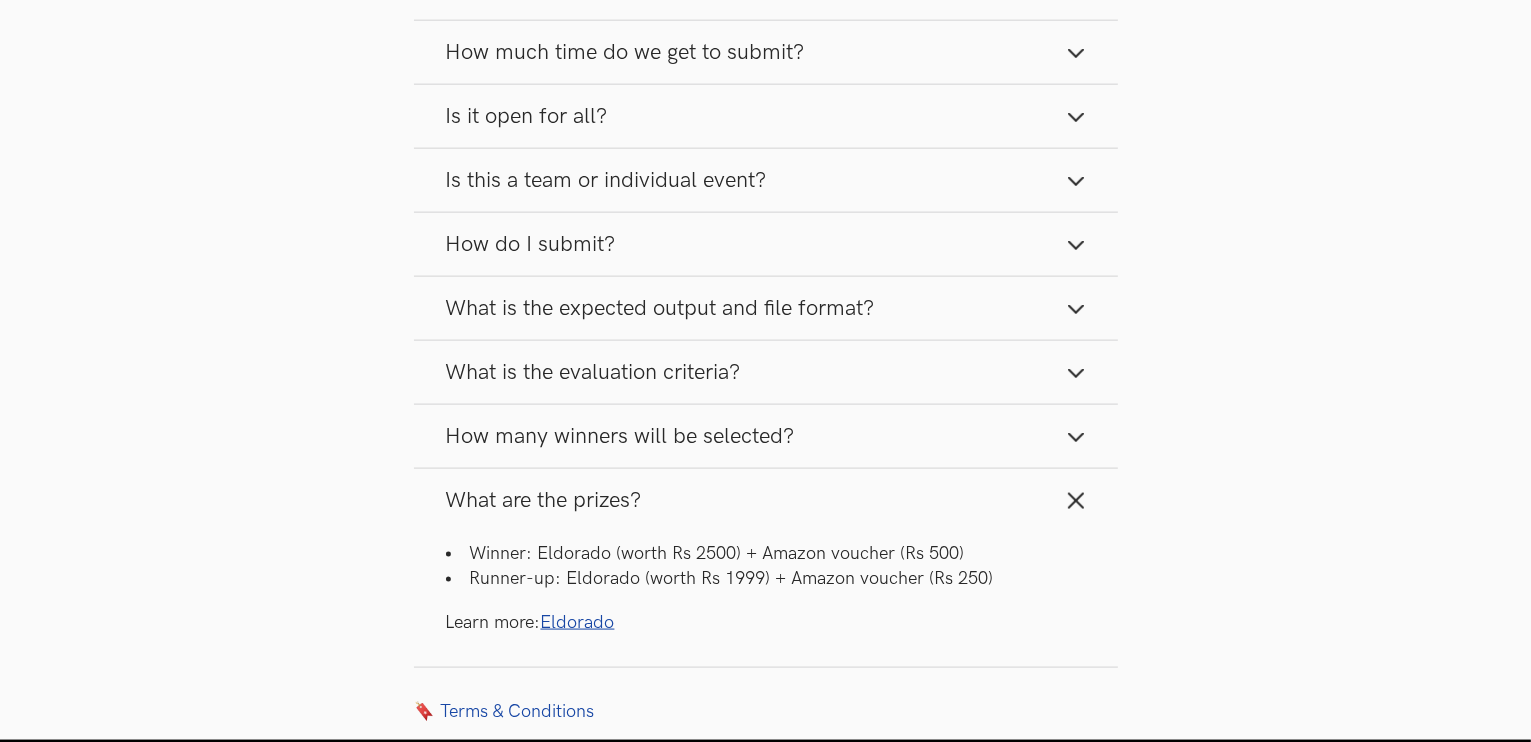 click on "How many winners will be selected?" at bounding box center [766, 436] 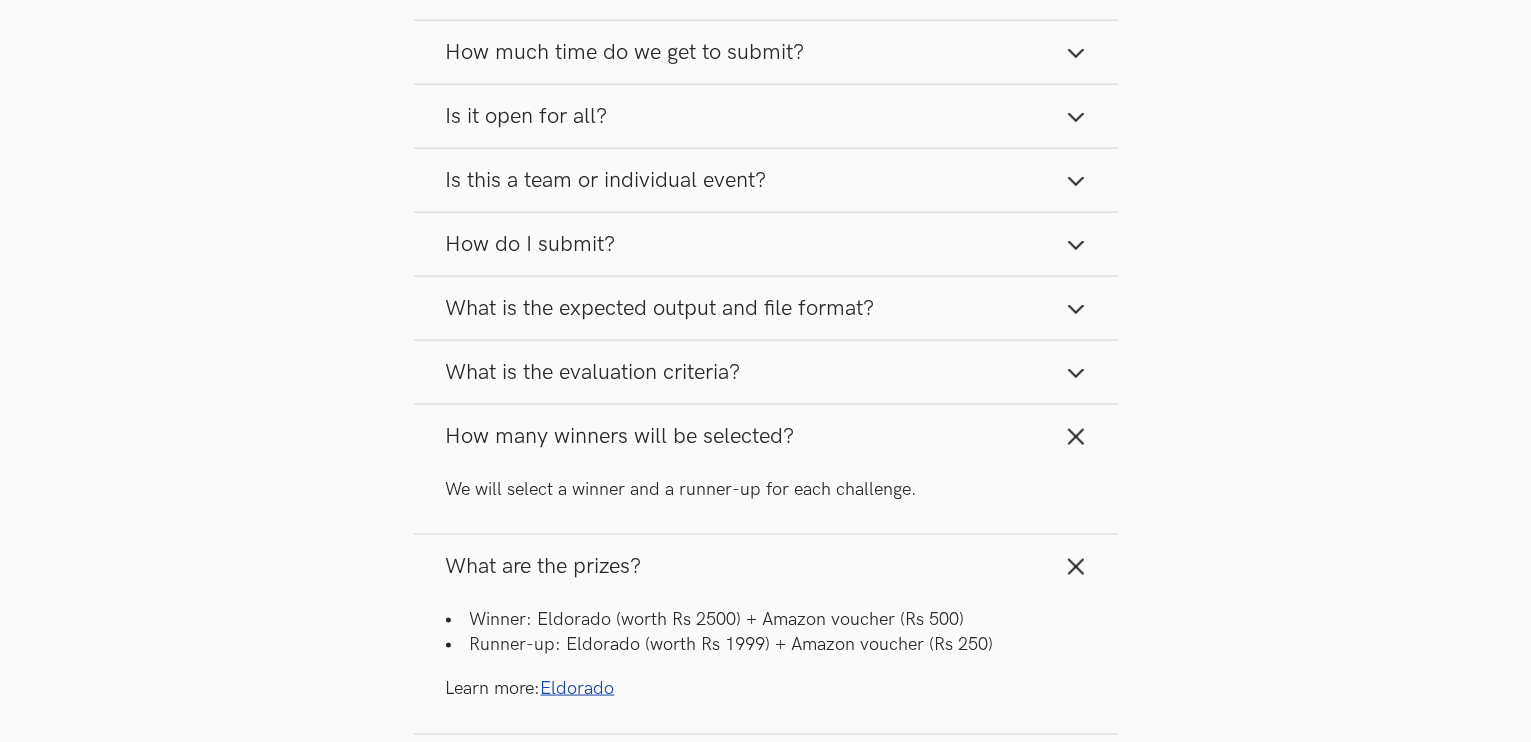 click on "What is the evaluation criteria?" at bounding box center [766, 372] 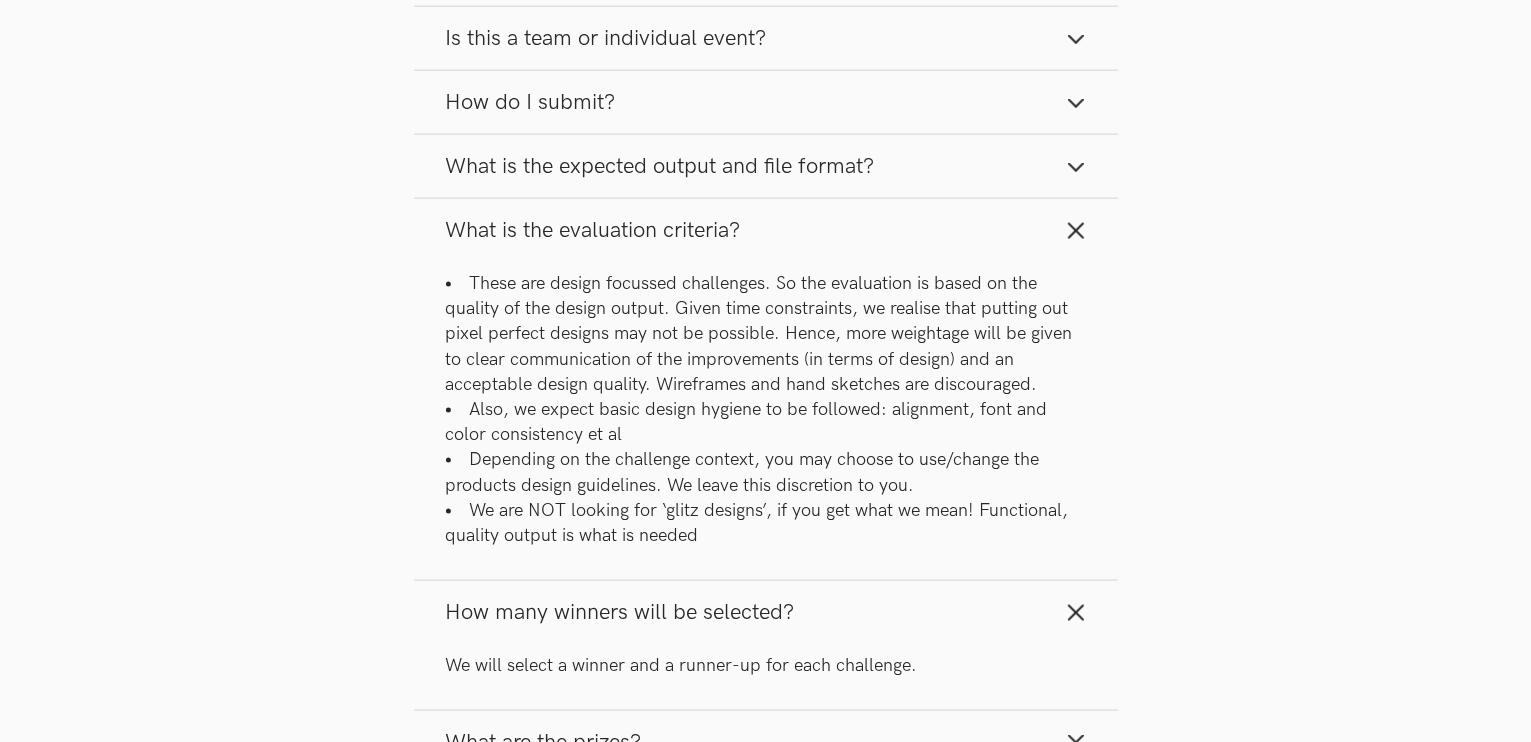 scroll, scrollTop: 2822, scrollLeft: 0, axis: vertical 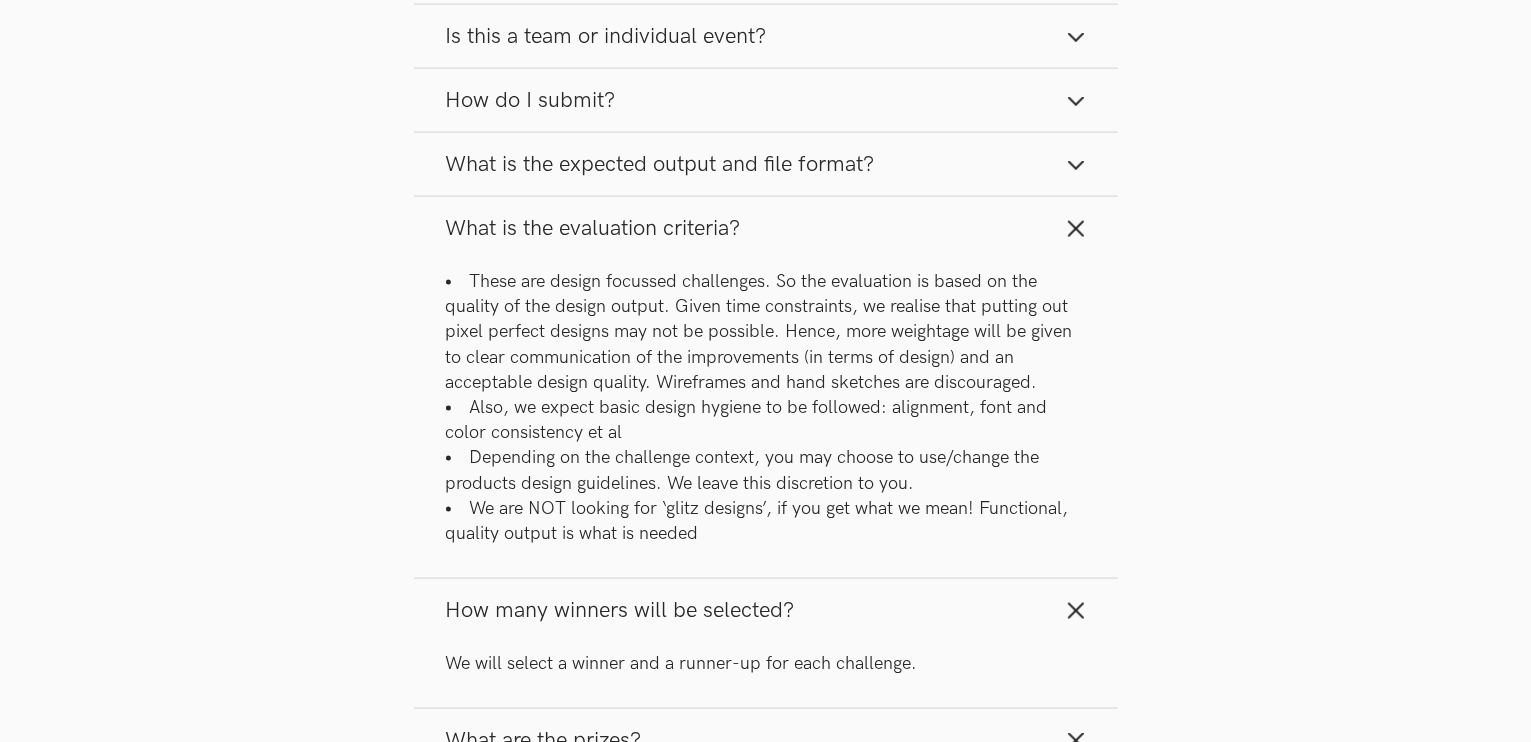 click on "How many winners will be selected?" at bounding box center (766, 610) 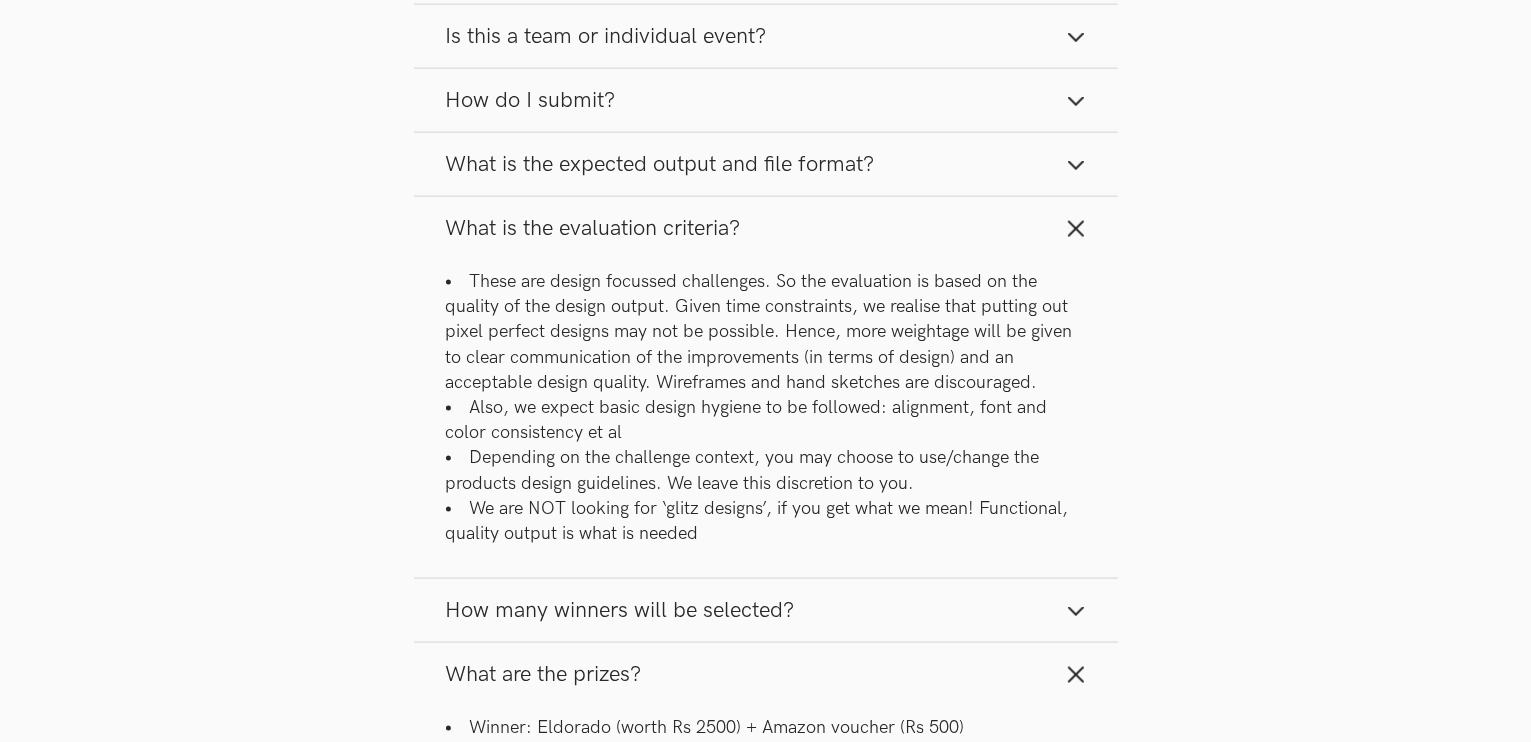 click on "How many winners will be selected?" at bounding box center (766, 610) 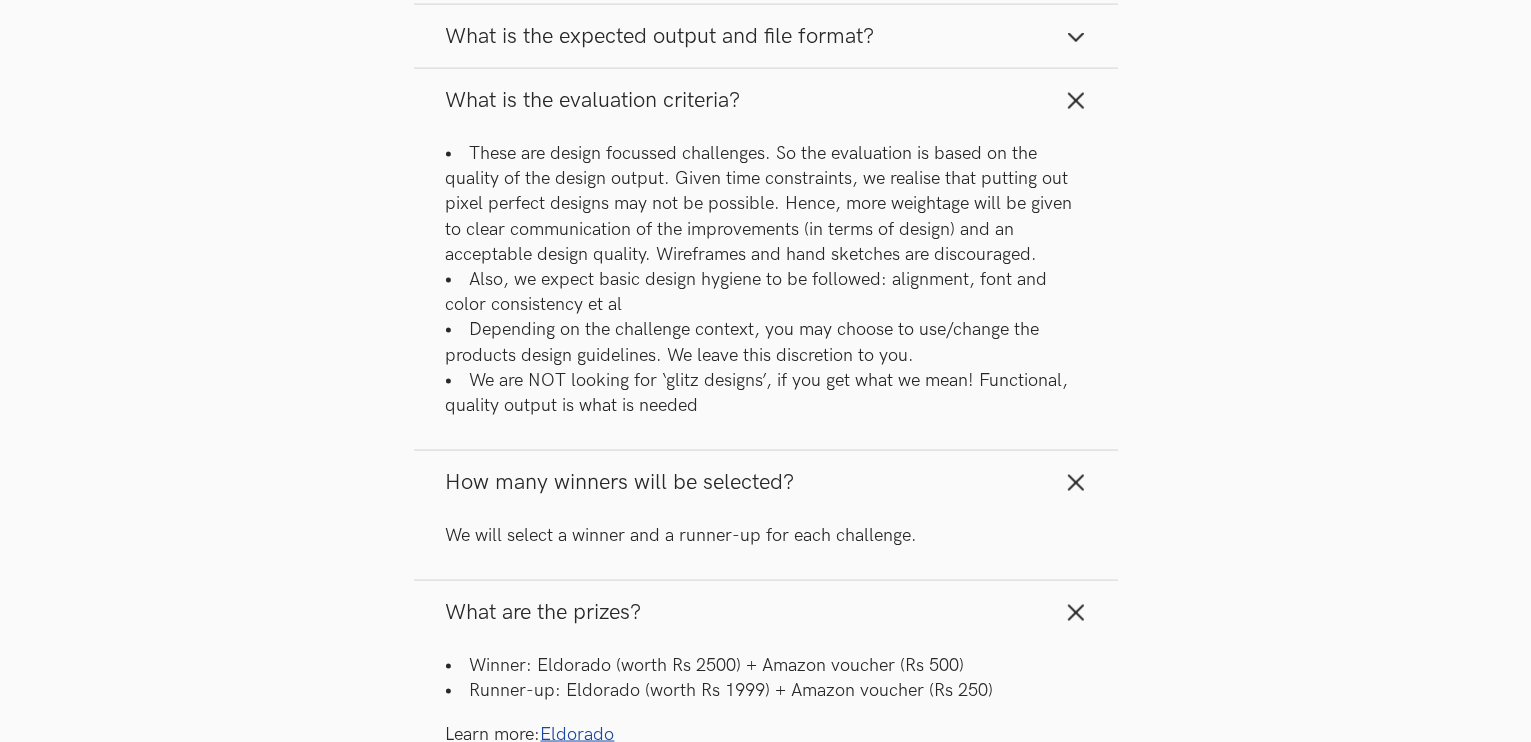 scroll, scrollTop: 2952, scrollLeft: 0, axis: vertical 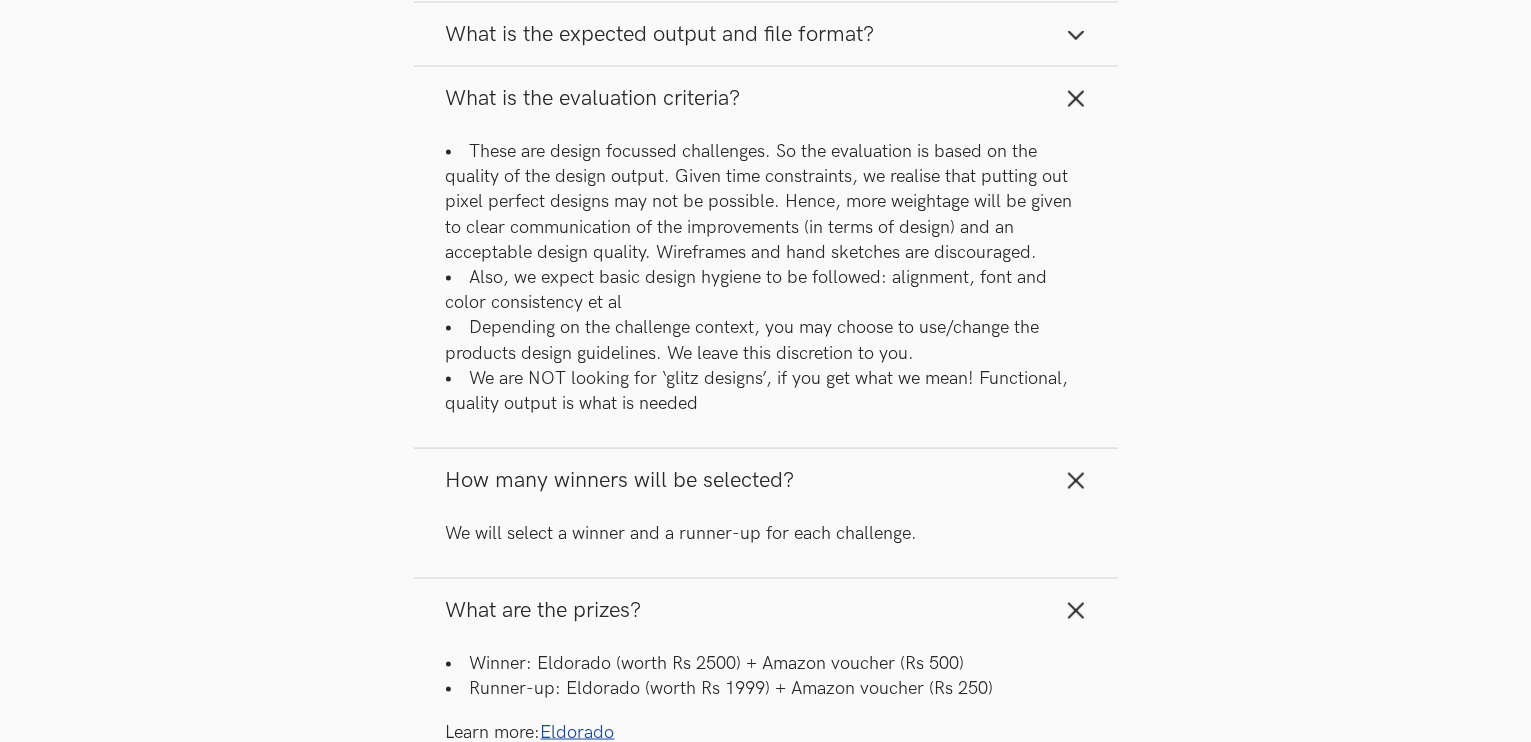 click 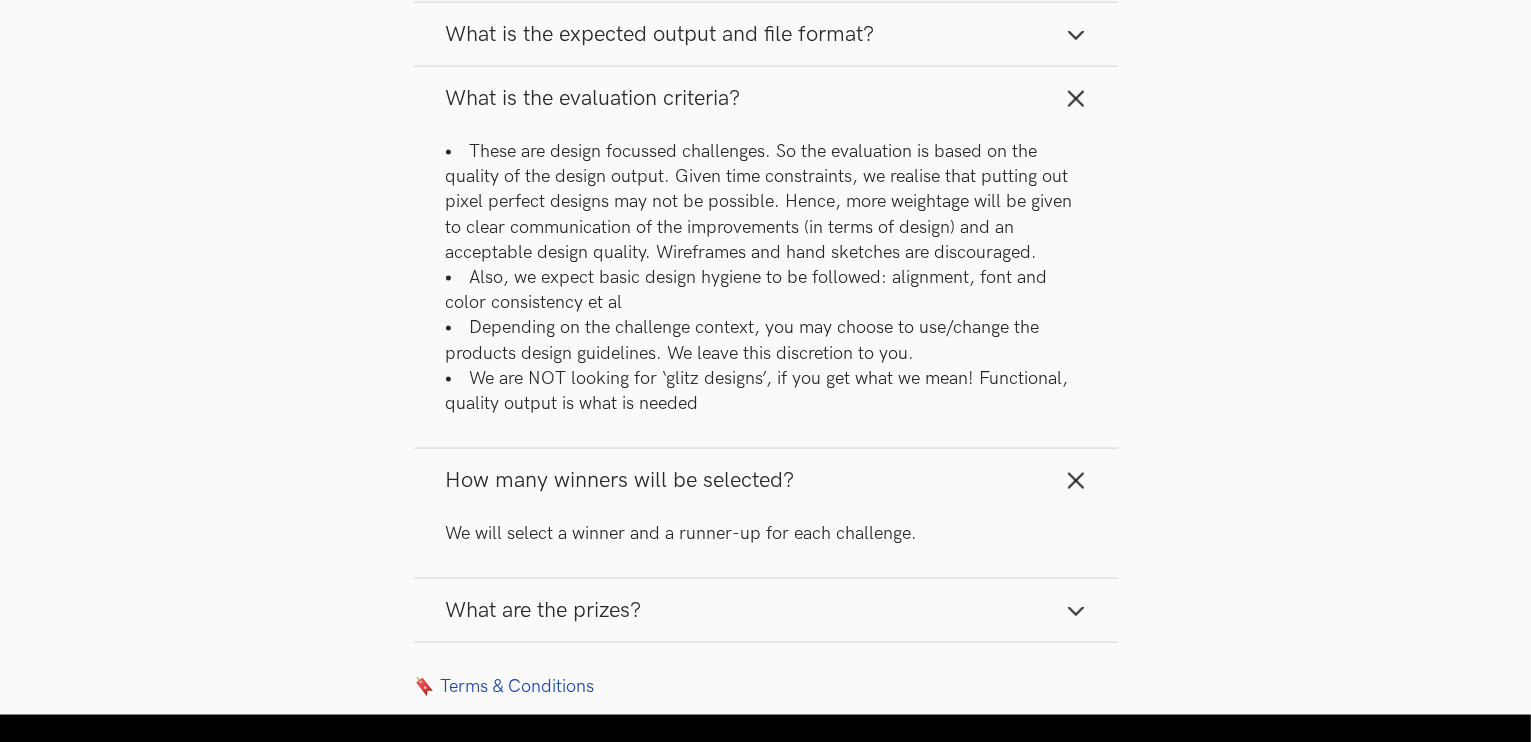 click on "How many winners will be selected?" at bounding box center (766, 480) 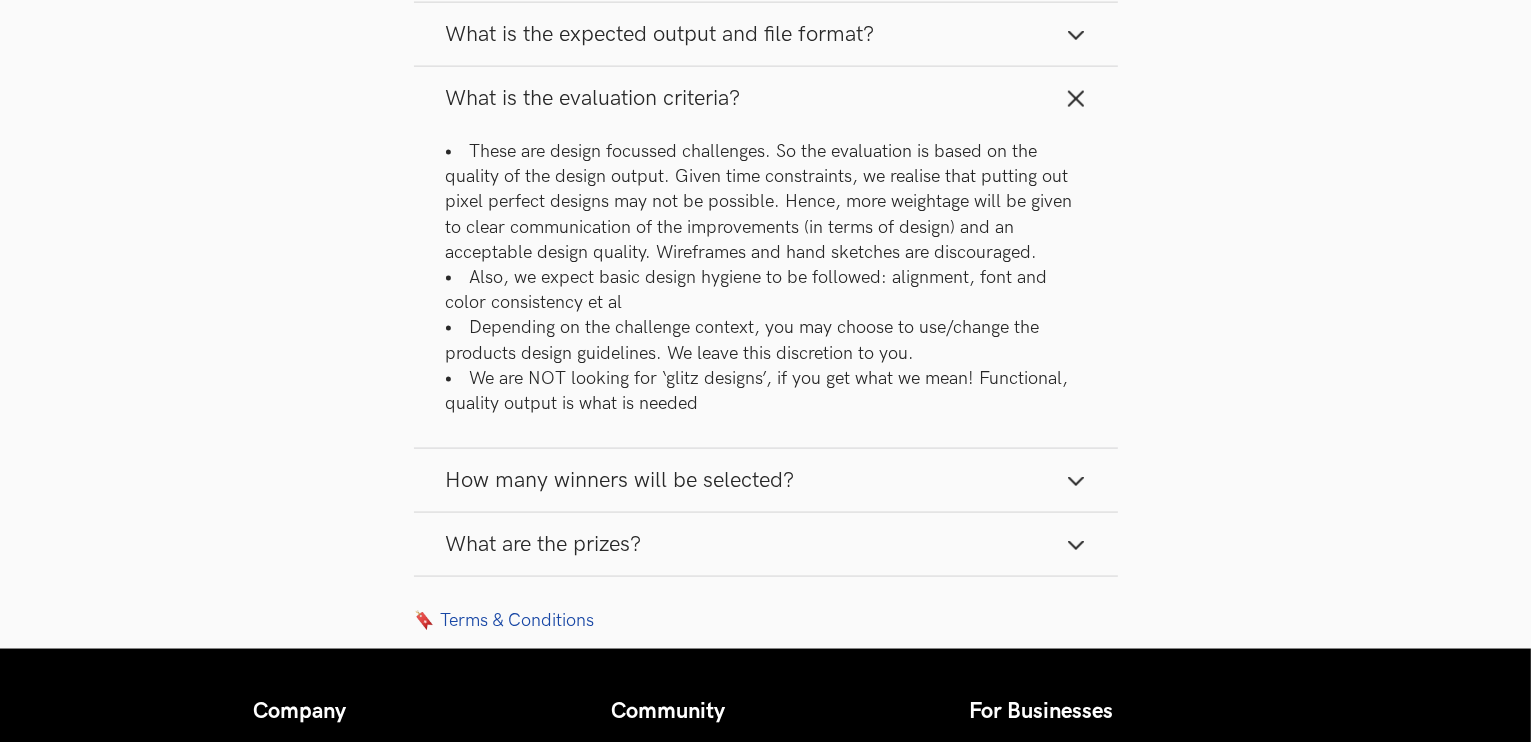 click on "Weekend Hackathons One screen, one product, one weekend Use your design chops to improve real world products Submit your design here or post it on Insta or X Win prizes worth Rs 5K every weekend Upload Entry   Join dedicated Whatsapp group Live Challenge Past Challenges Atomberg LIVE Weekend Hackathon #76 Atomberg is a leading smart home applicances brand in India, and its mobile site includes a warranty registration screen to help buyers claim an extra year of warranty.  However, the current layout looks cluttered, which can confuse a user. The users mostly come to this page after scanning a QR code that they receive with their product booklet.  Improve the warranty screen (first fold only) to simplify the experience and make it easy for a user to fill in the fields. You may choose to add, reorder or remove fields as you deemed fit. You can also check the live version at:  https://atomberg.com/warranty Deadline: Monday, 14th Jul, 10AM IST Upload Entry (Upto 5 MB. Allowed formats: .PNG,.JPEG)   Cancel   0% 0%" at bounding box center [765, -1117] 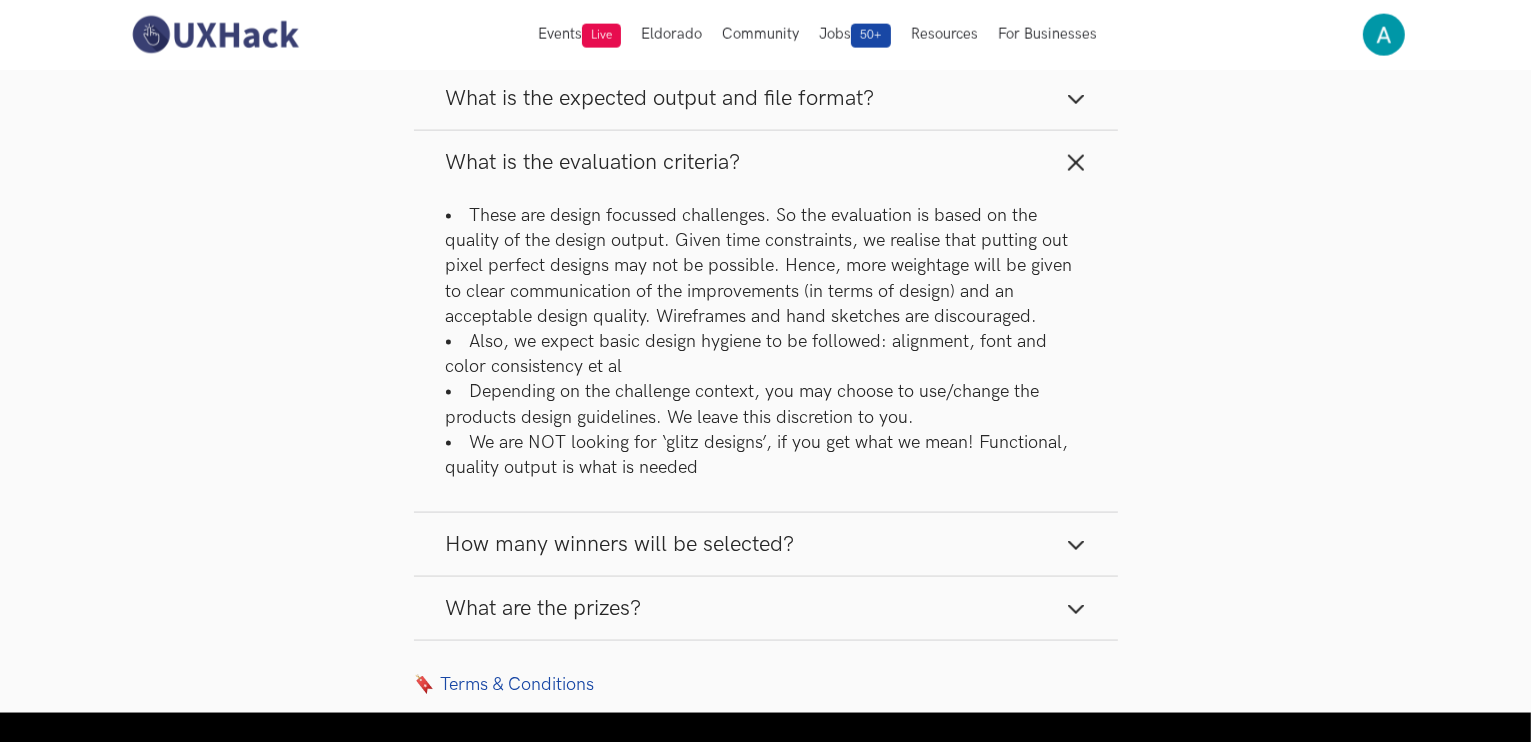 scroll, scrollTop: 2819, scrollLeft: 0, axis: vertical 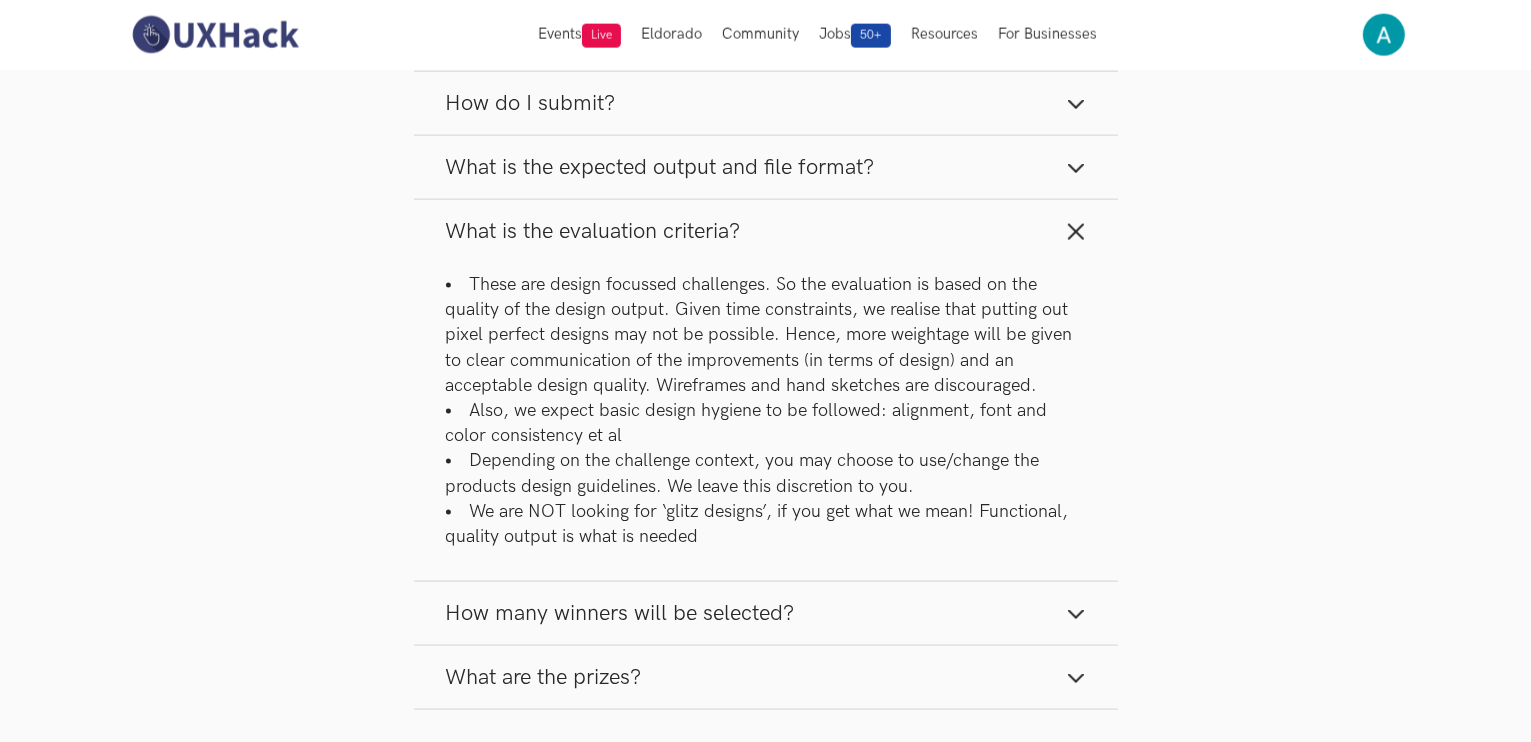 click 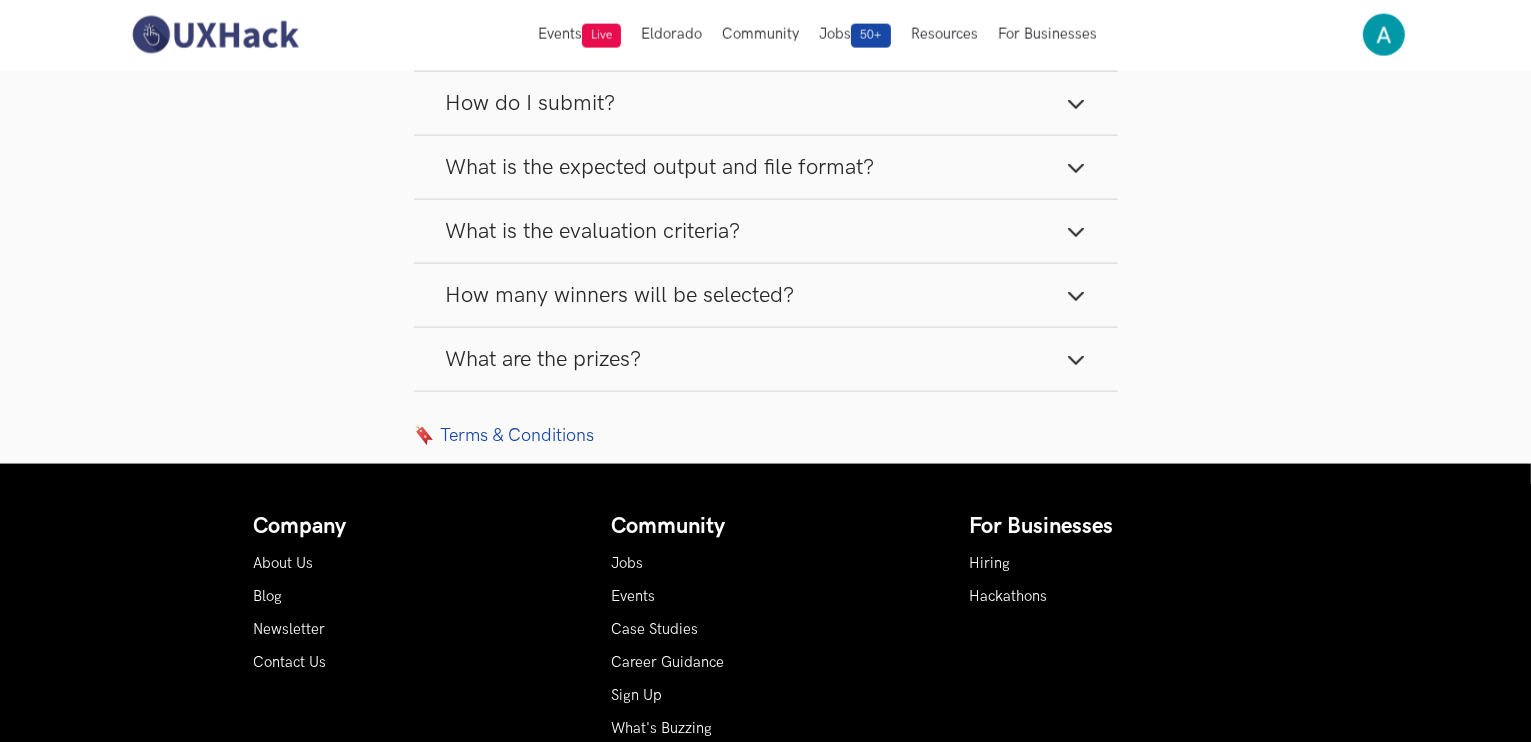 click on "Weekend Hackathons One screen, one product, one weekend Use your design chops to improve real world products Submit your design here or post it on Insta or X Win prizes worth Rs 5K every weekend Upload Entry   Join dedicated Whatsapp group Live Challenge Past Challenges Atomberg LIVE Weekend Hackathon #76 Atomberg is a leading smart home applicances brand in India, and its mobile site includes a warranty registration screen to help buyers claim an extra year of warranty.  However, the current layout looks cluttered, which can confuse a user. The users mostly come to this page after scanning a QR code that they receive with their product booklet.  Improve the warranty screen (first fold only) to simplify the experience and make it easy for a user to fill in the fields. You may choose to add, reorder or remove fields as you deemed fit. You can also check the live version at:  https://atomberg.com/warranty Deadline: Monday, 14th Jul, 10AM IST Upload Entry (Upto 5 MB. Allowed formats: .PNG,.JPEG)   Cancel   0% 0%" at bounding box center [765, -1143] 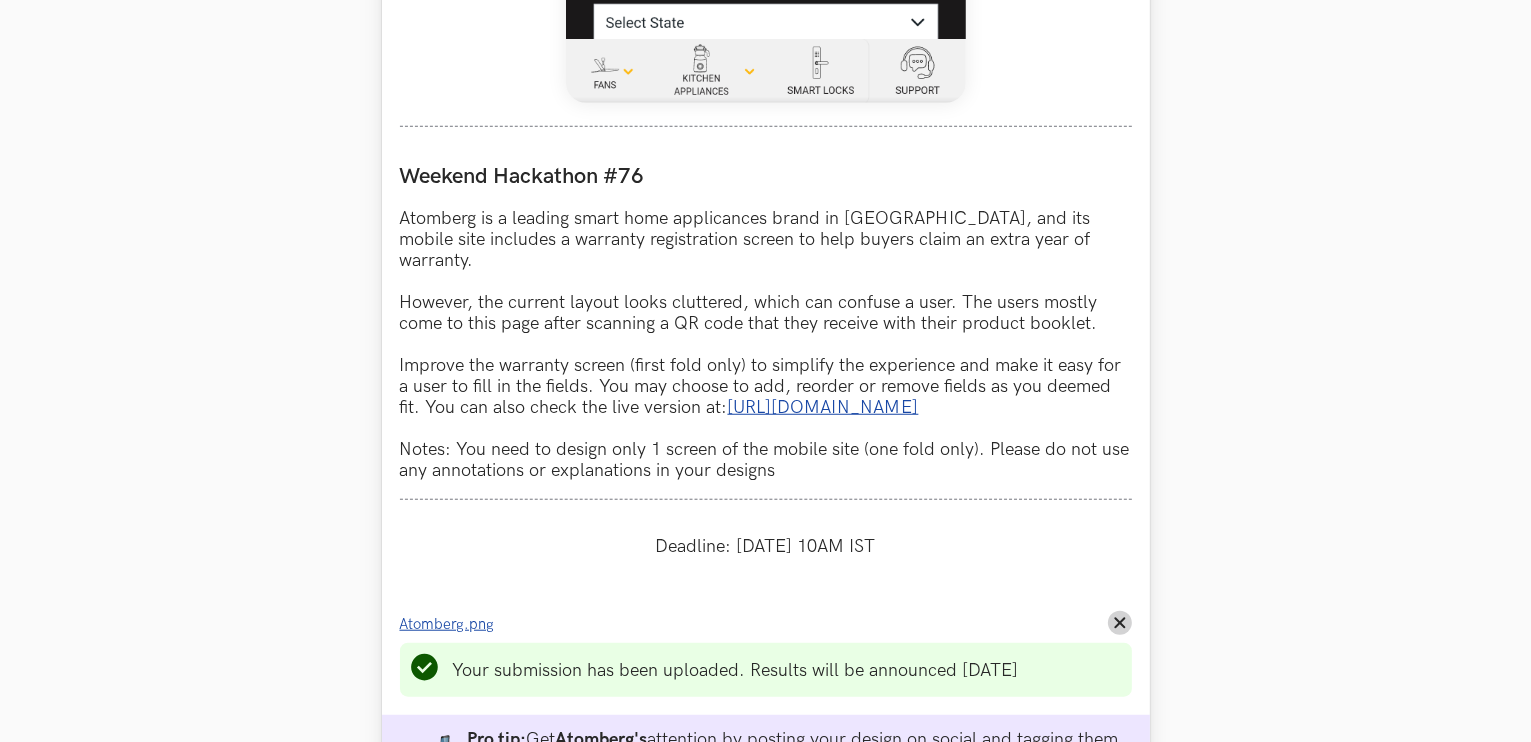 scroll, scrollTop: 1563, scrollLeft: 0, axis: vertical 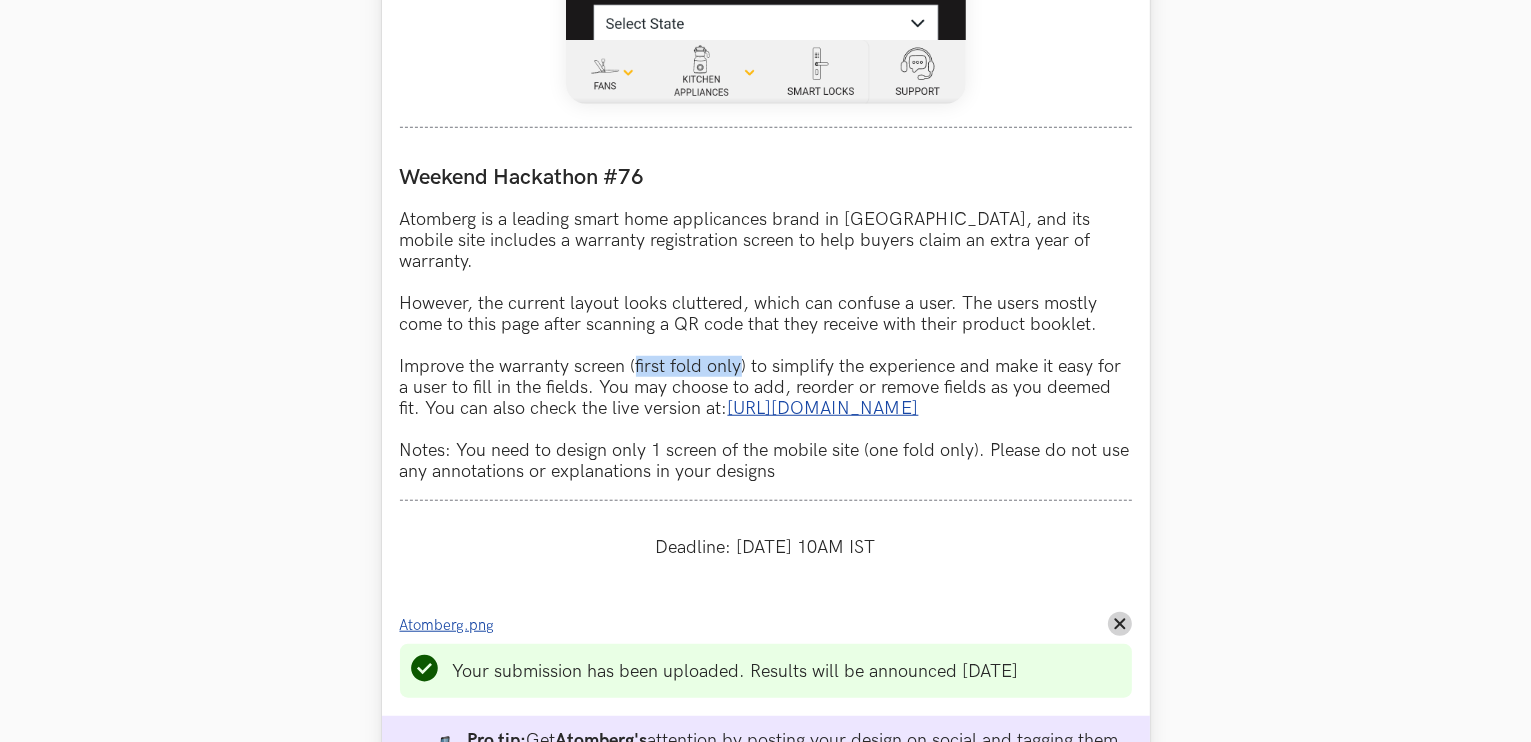 drag, startPoint x: 634, startPoint y: 350, endPoint x: 740, endPoint y: 348, distance: 106.01887 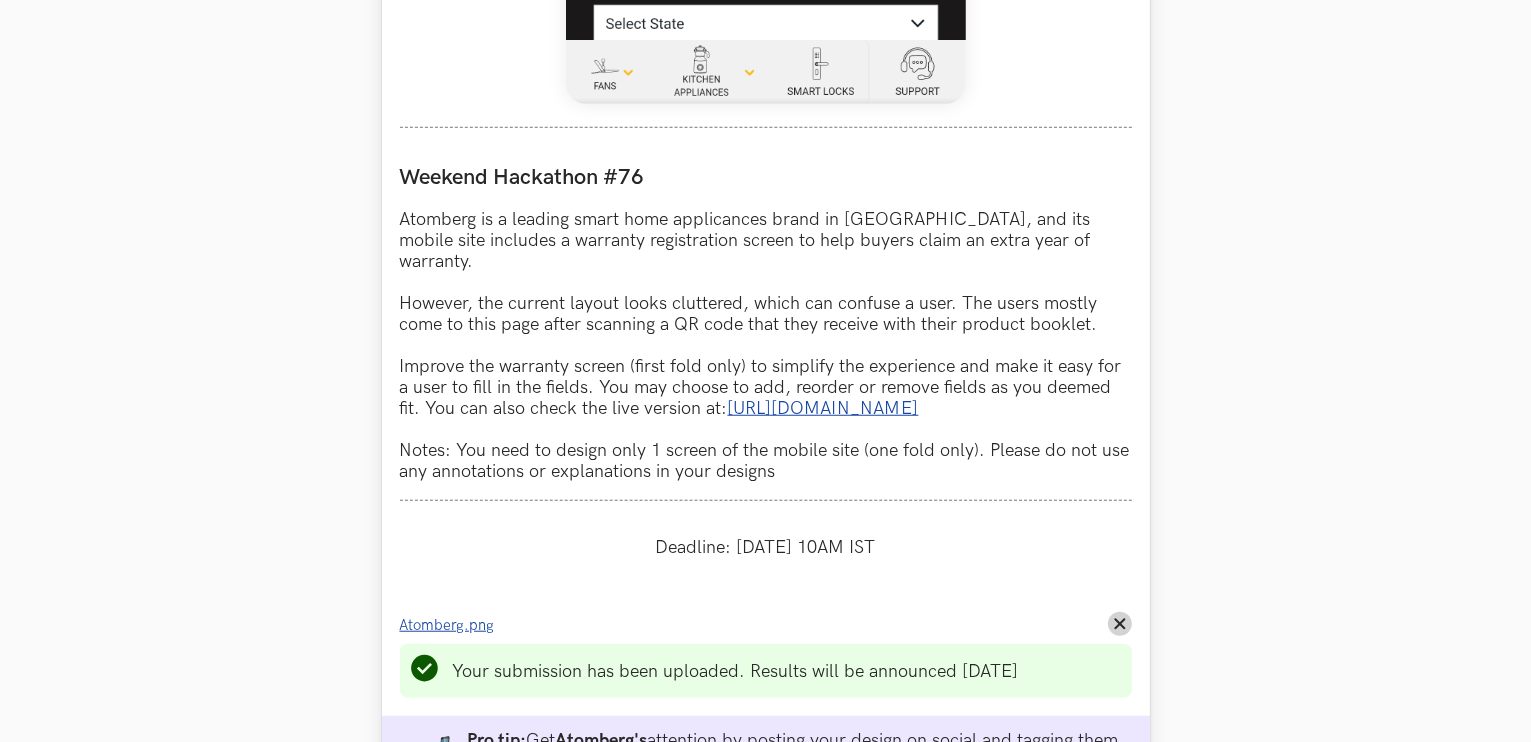 click on "Atomberg is a leading smart home applicances brand in India, and its mobile site includes a warranty registration screen to help buyers claim an extra year of warranty.  However, the current layout looks cluttered, which can confuse a user. The users mostly come to this page after scanning a QR code that they receive with their product booklet.  Improve the warranty screen (first fold only) to simplify the experience and make it easy for a user to fill in the fields. You may choose to add, reorder or remove fields as you deemed fit. You can also check the live version at:  https://atomberg.com/warranty Notes: You need to design only 1 screen of the mobile site (one fold only). Please do not use any annotations or explanations in your designs" at bounding box center (766, 345) 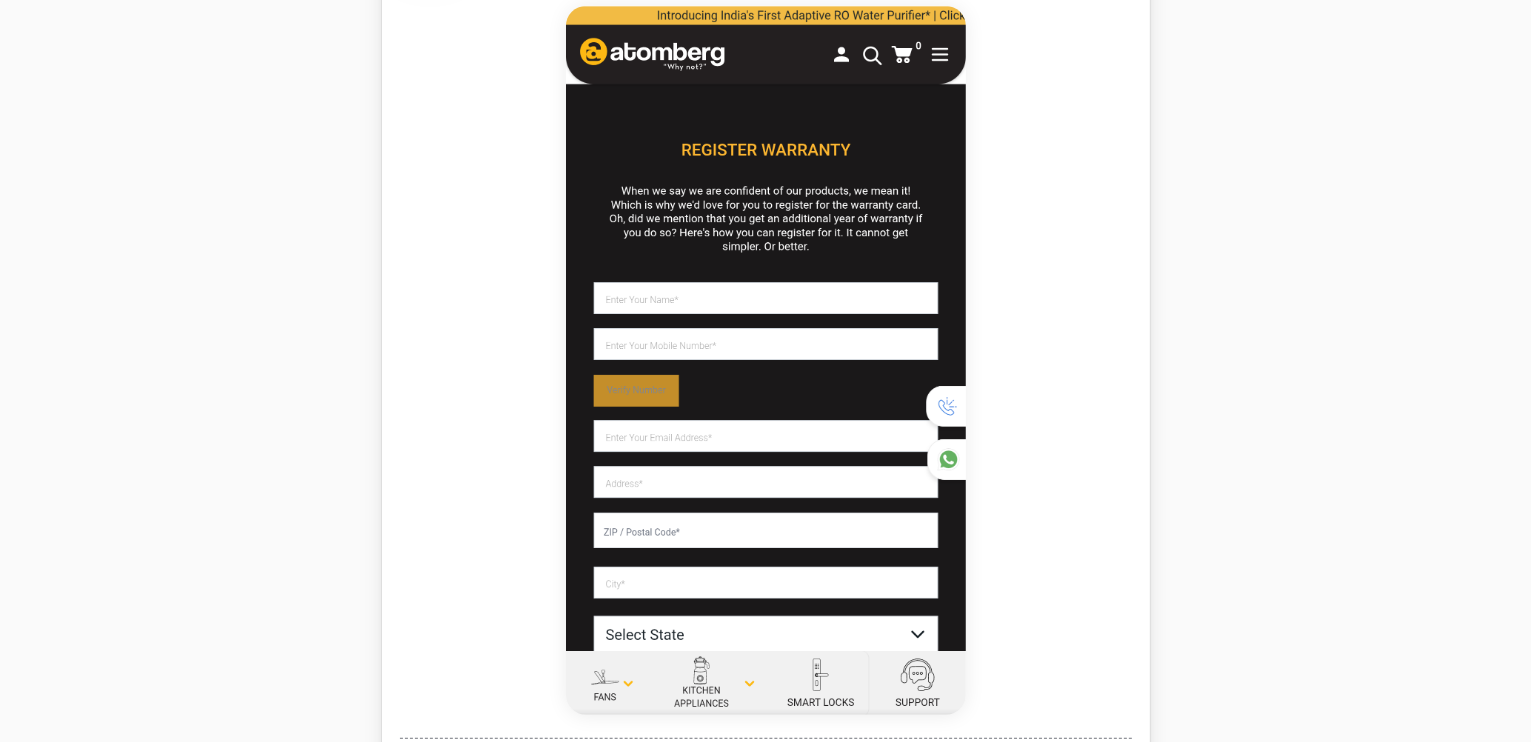 scroll, scrollTop: 1020, scrollLeft: 0, axis: vertical 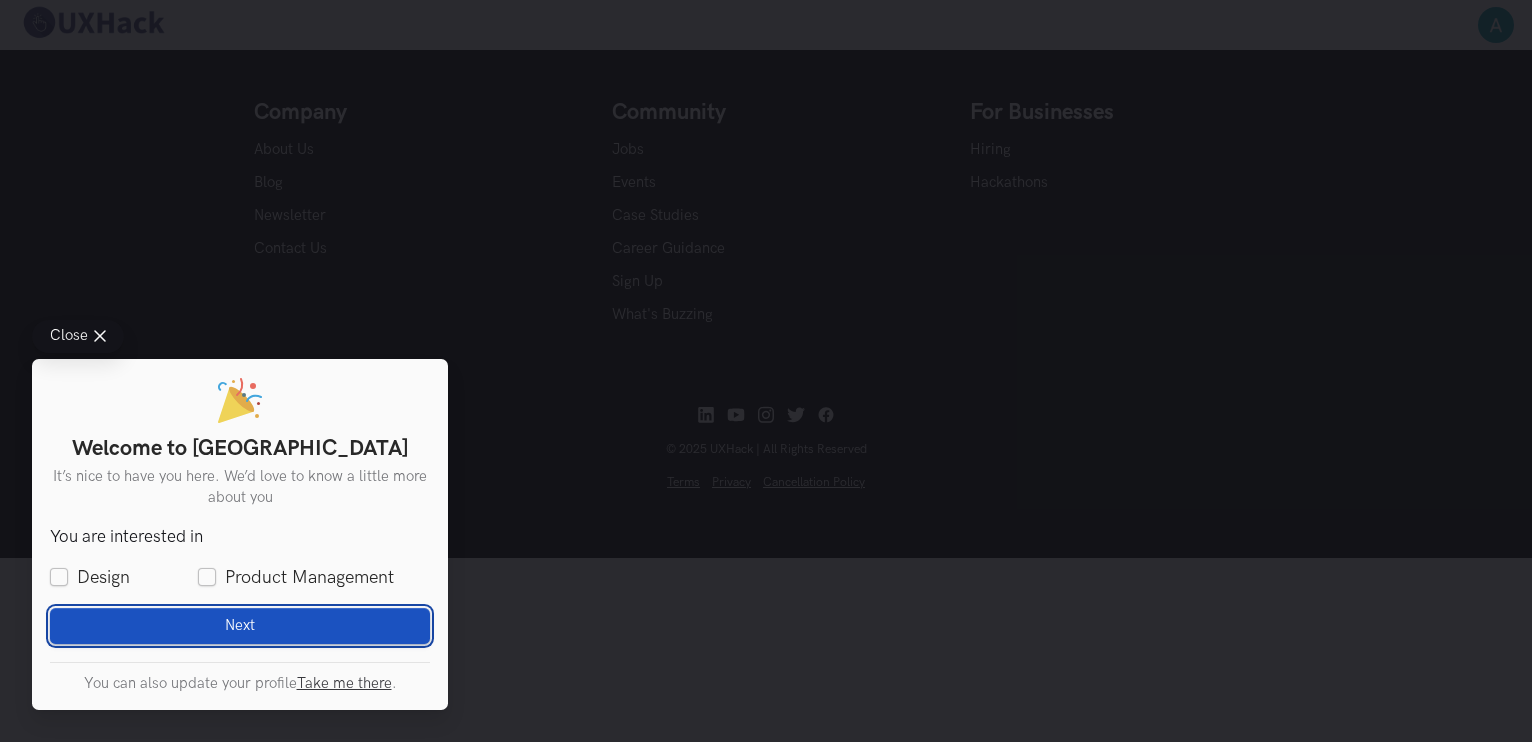 click on "Next" at bounding box center [240, 626] 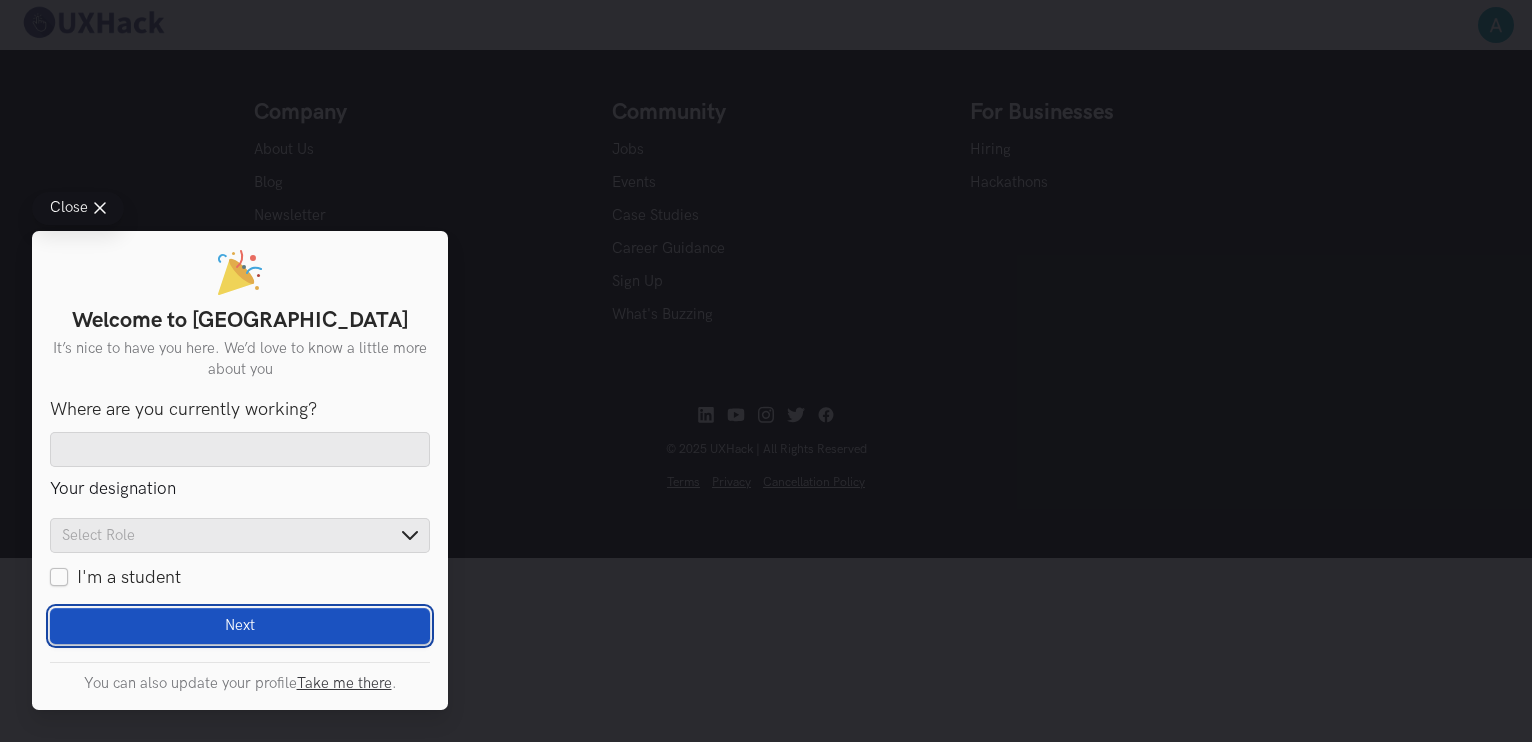 click on "Next" at bounding box center [240, 626] 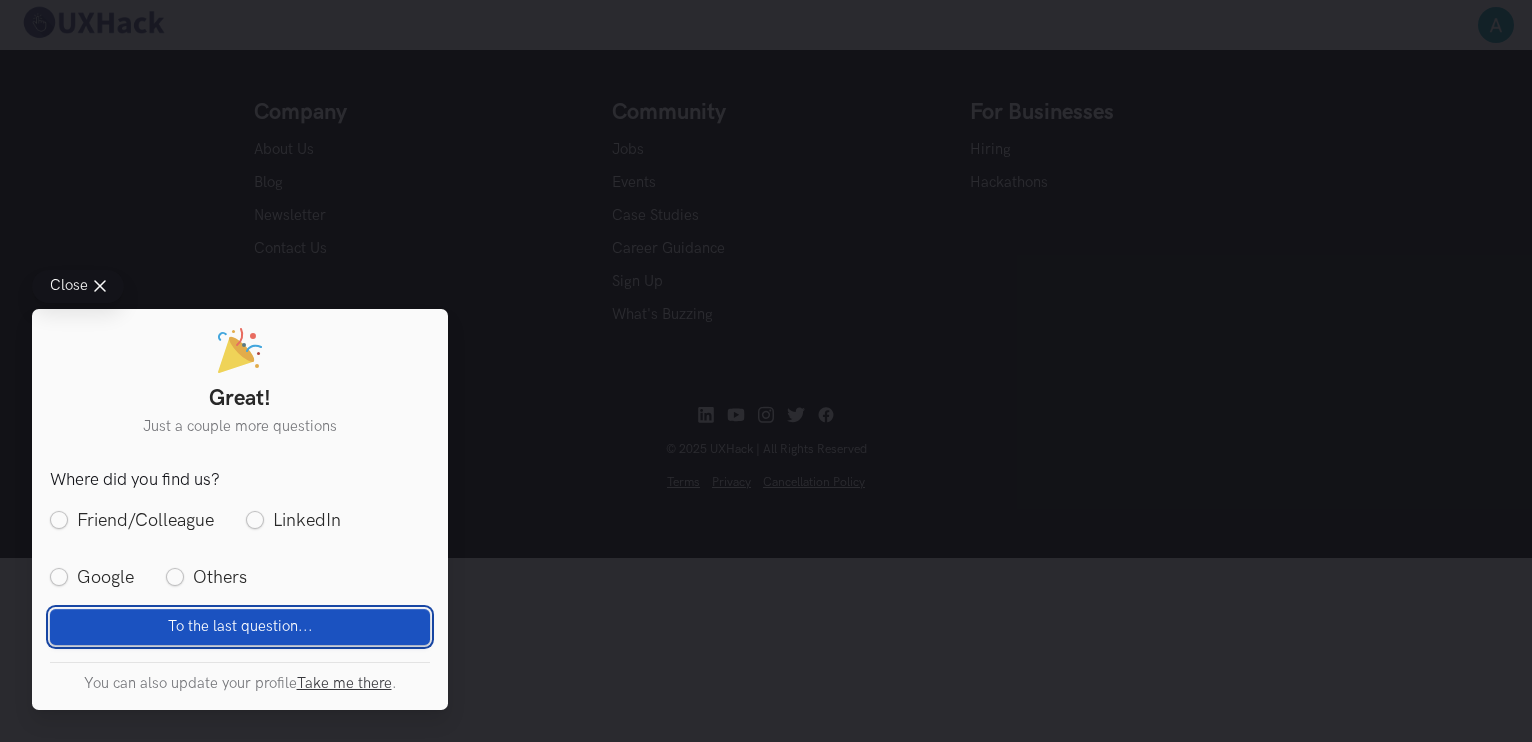 click on "To the last question..." at bounding box center (240, 626) 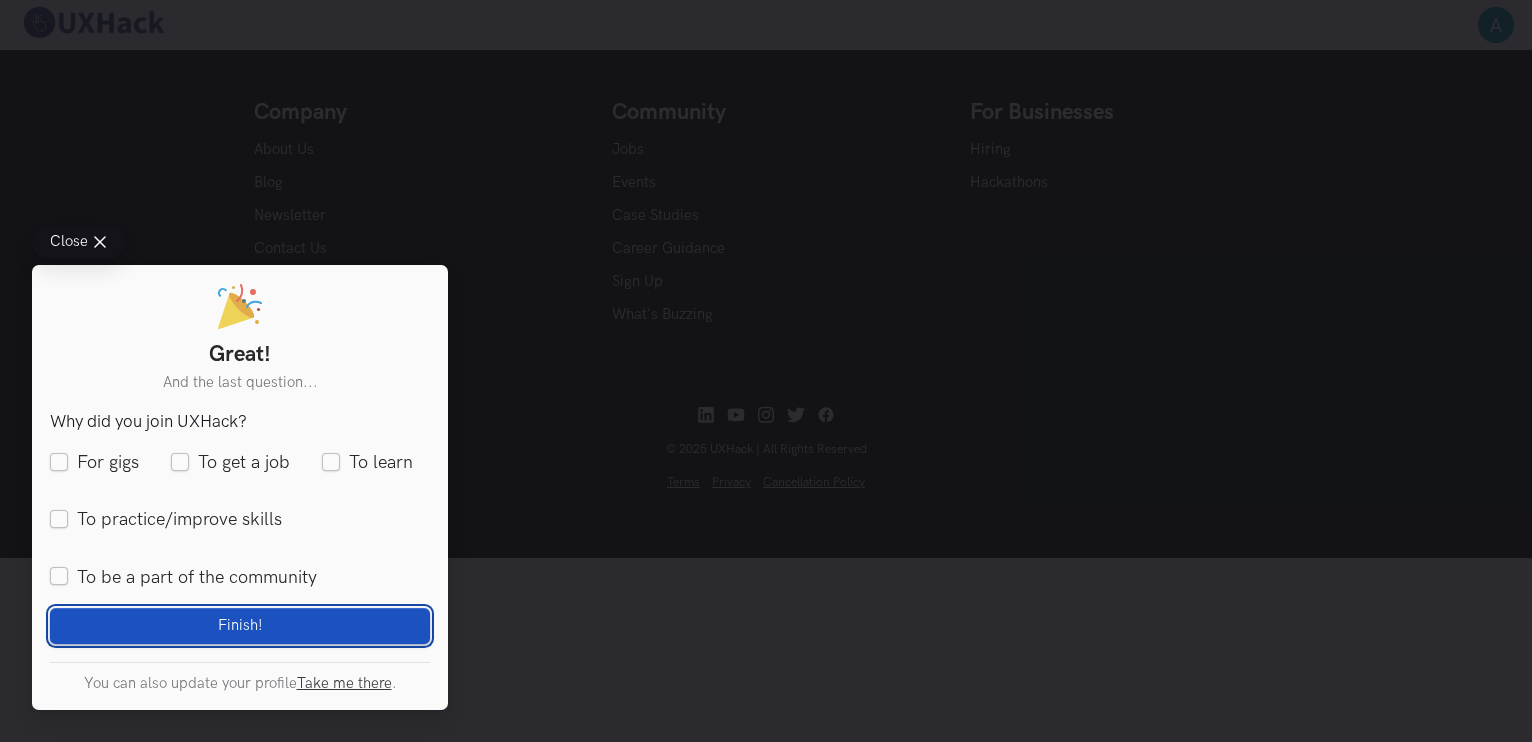 click on "Finish!" at bounding box center (240, 626) 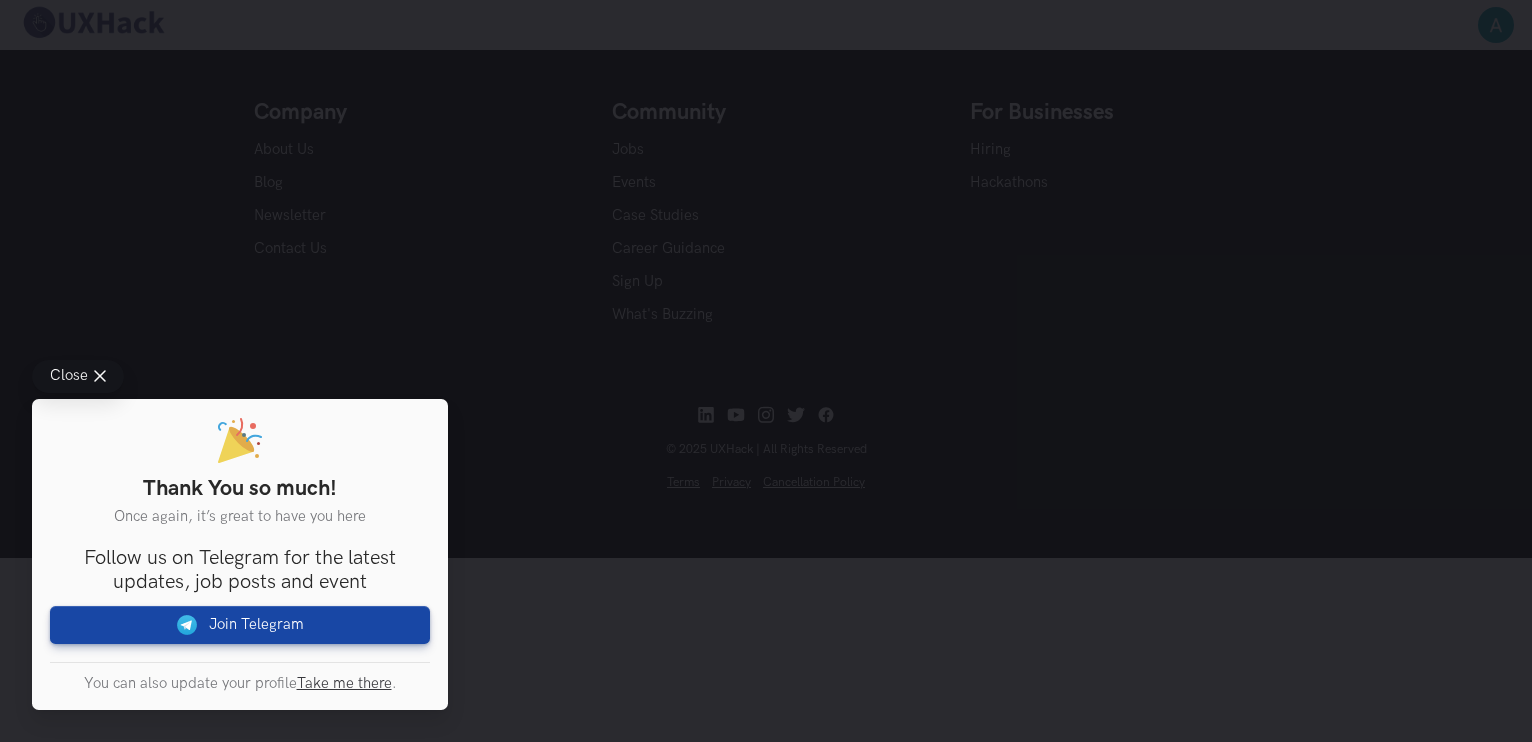click on "Close" at bounding box center [78, 376] 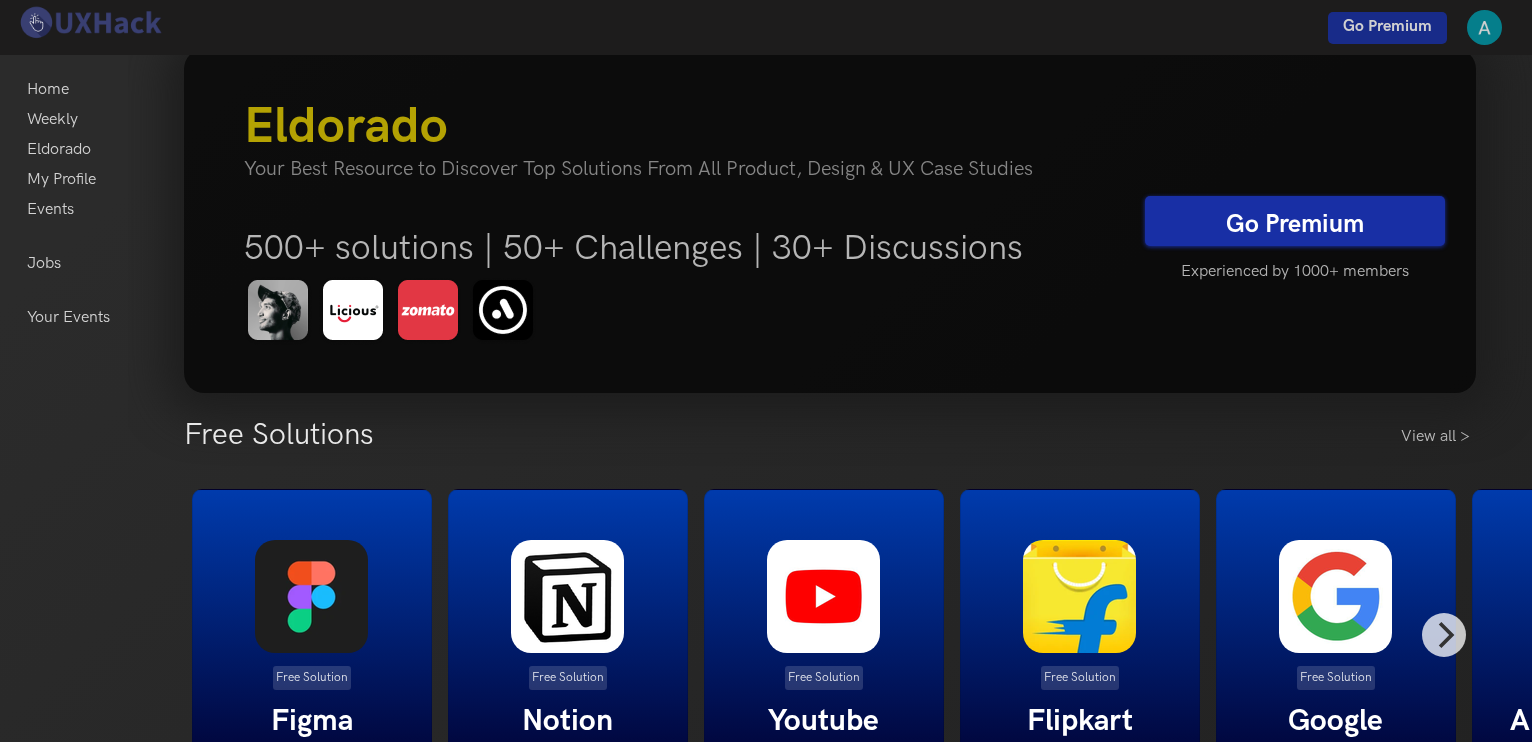 scroll, scrollTop: 55, scrollLeft: 0, axis: vertical 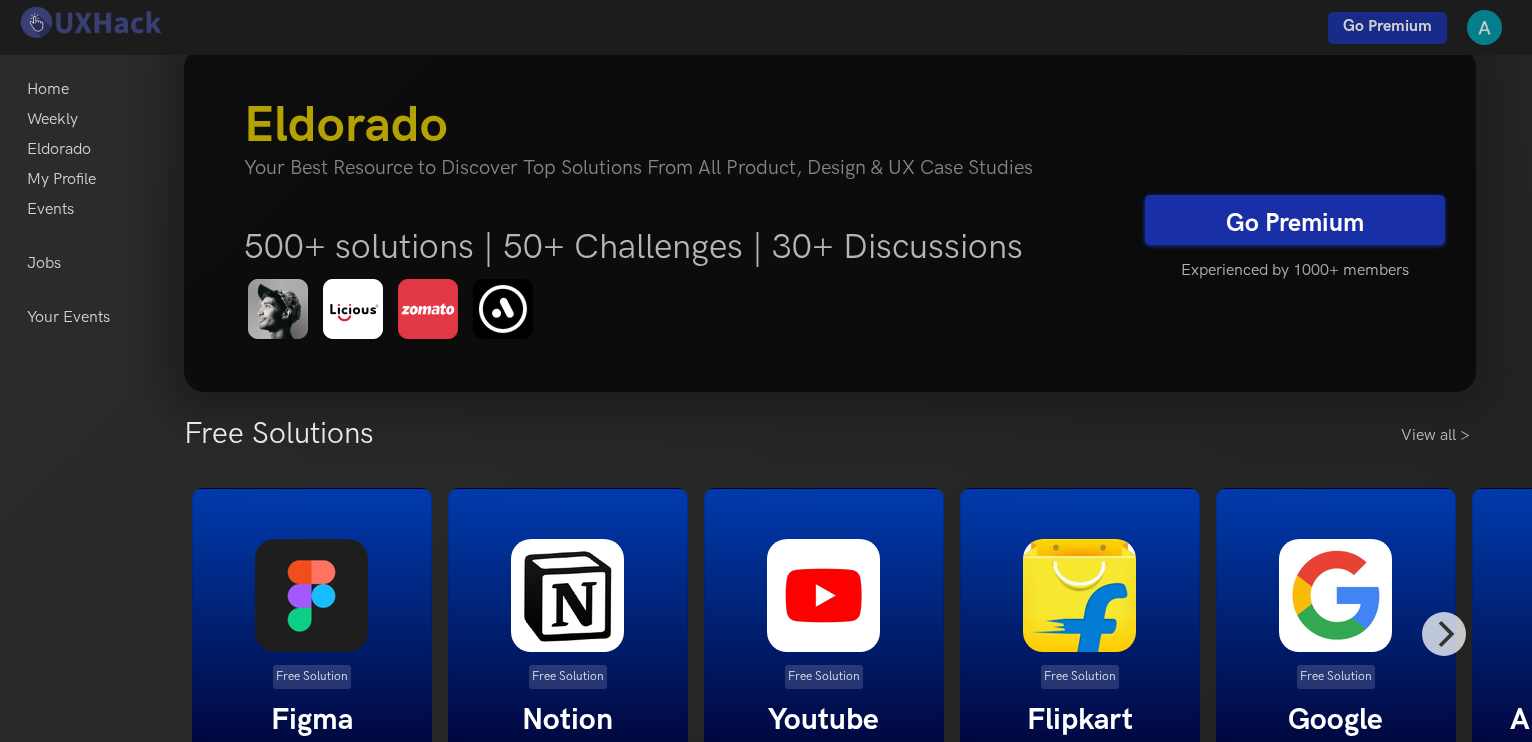 click on "Free Solution
Figma
Competitor Analysis" at bounding box center [312, 638] 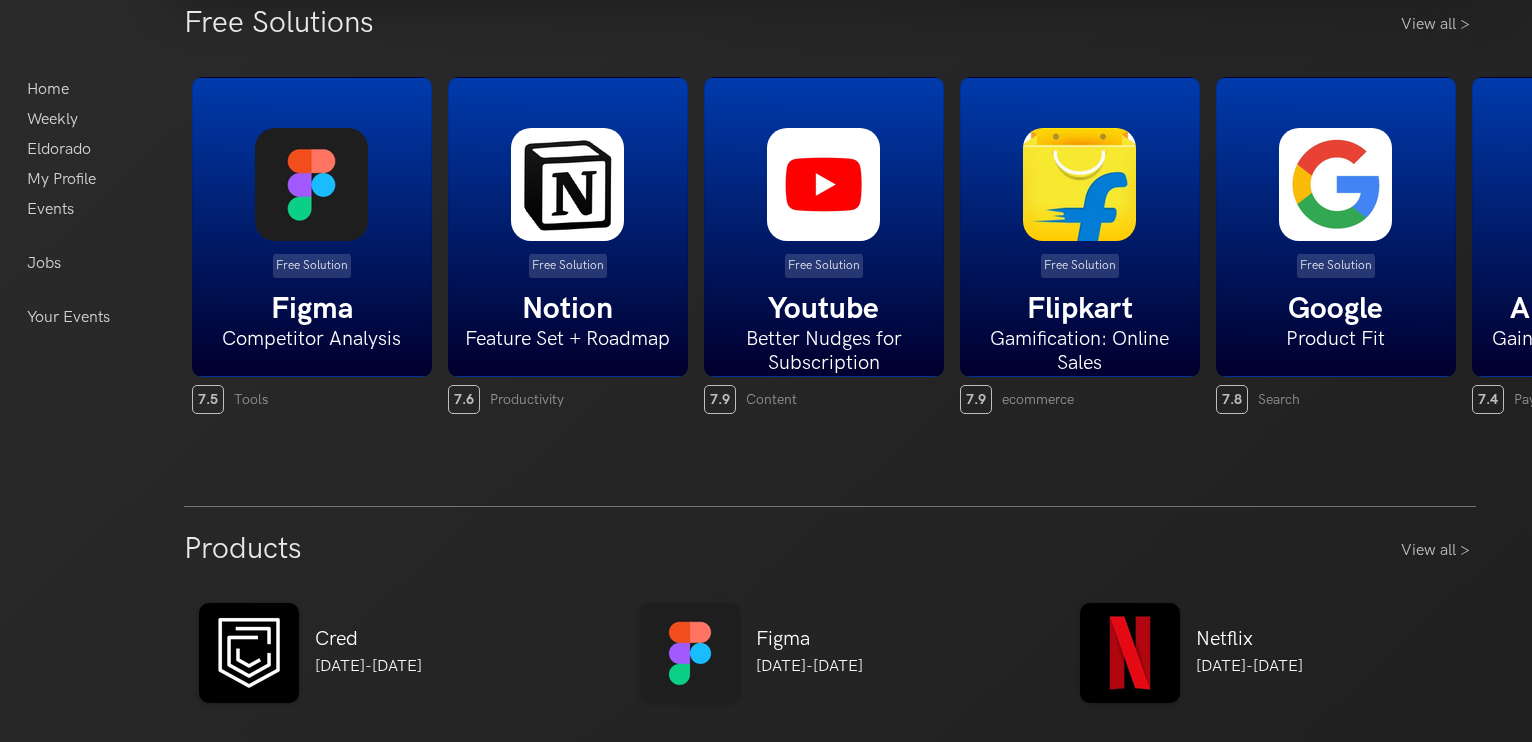 scroll, scrollTop: 324, scrollLeft: 0, axis: vertical 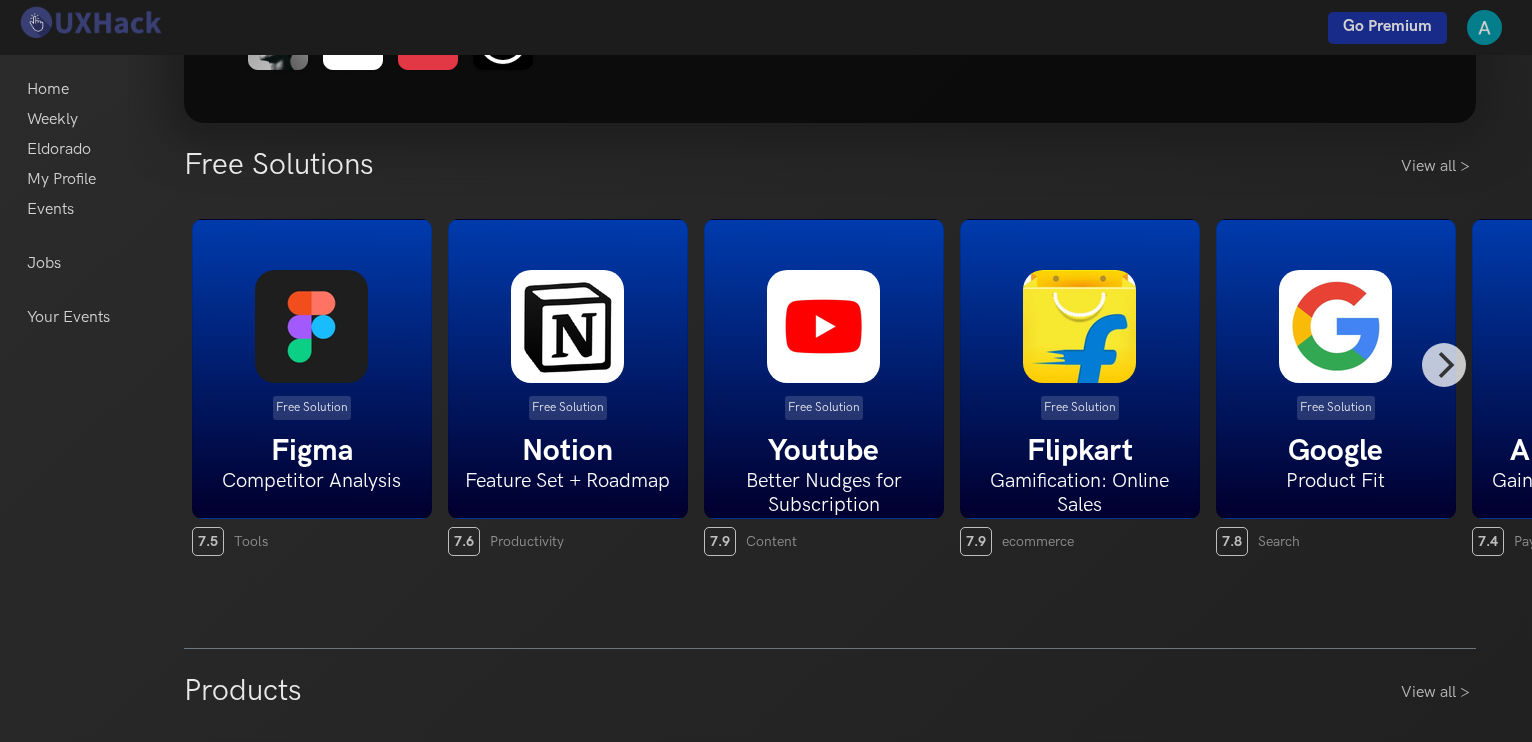 click on "Figma" at bounding box center [312, 451] 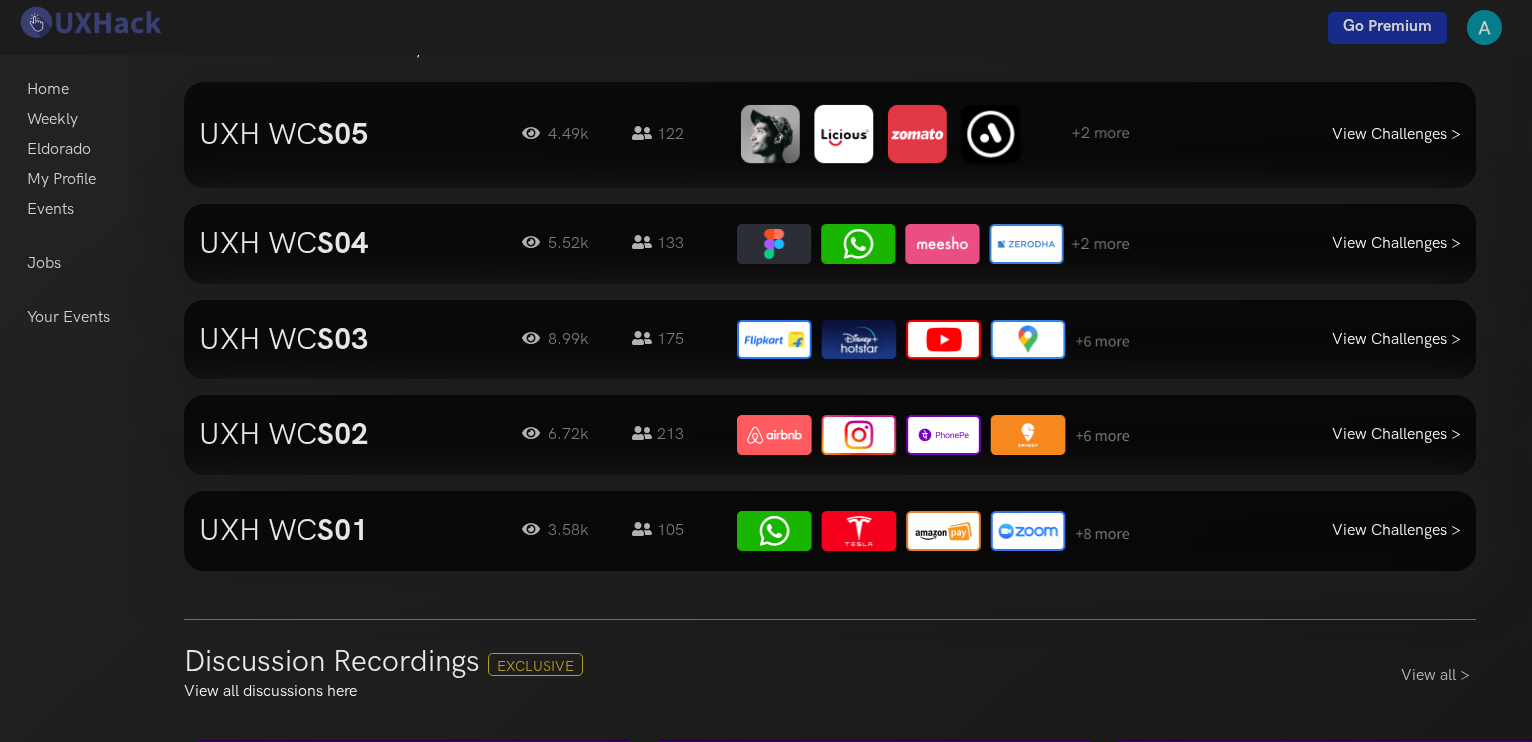 scroll, scrollTop: 1940, scrollLeft: 0, axis: vertical 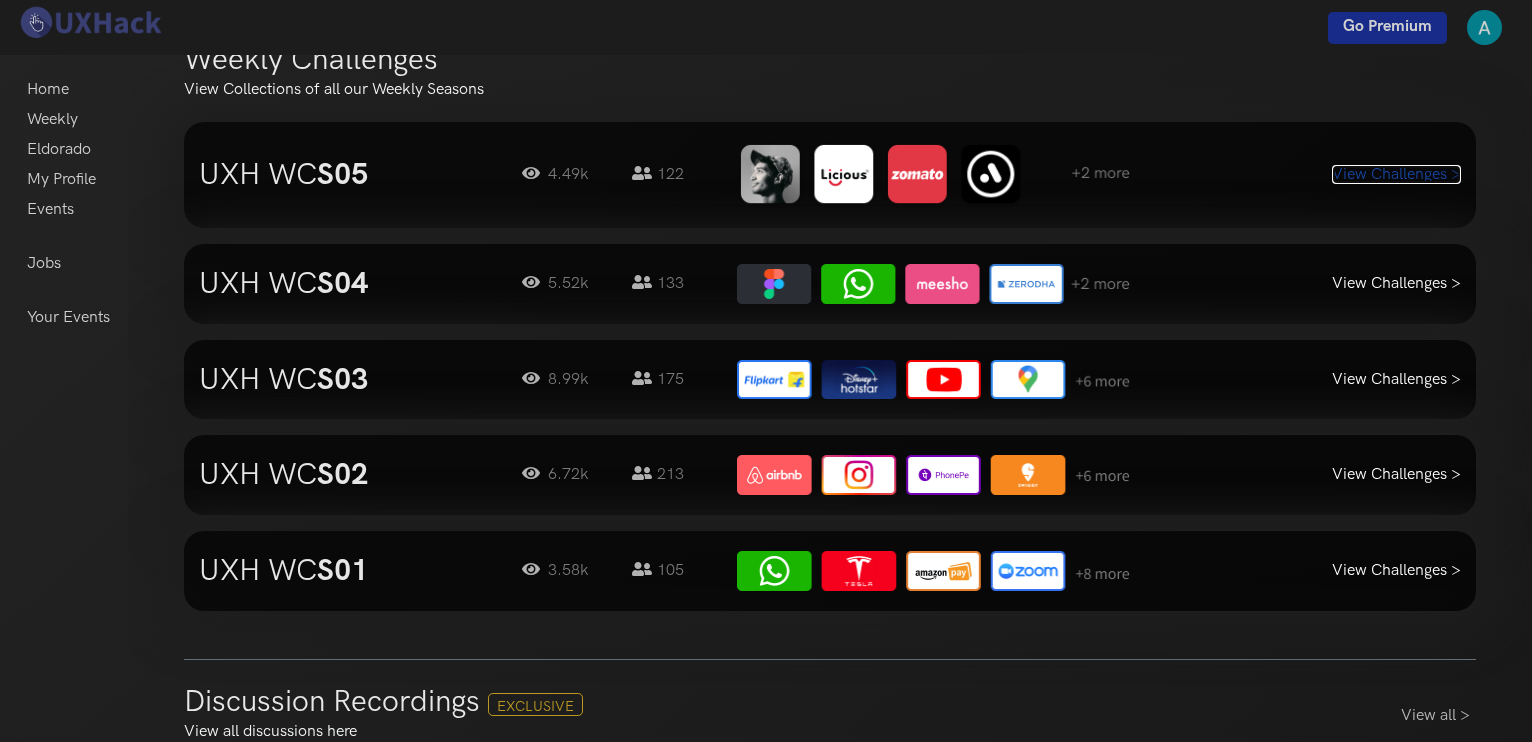 click on "View Challenges >" at bounding box center (1396, 174) 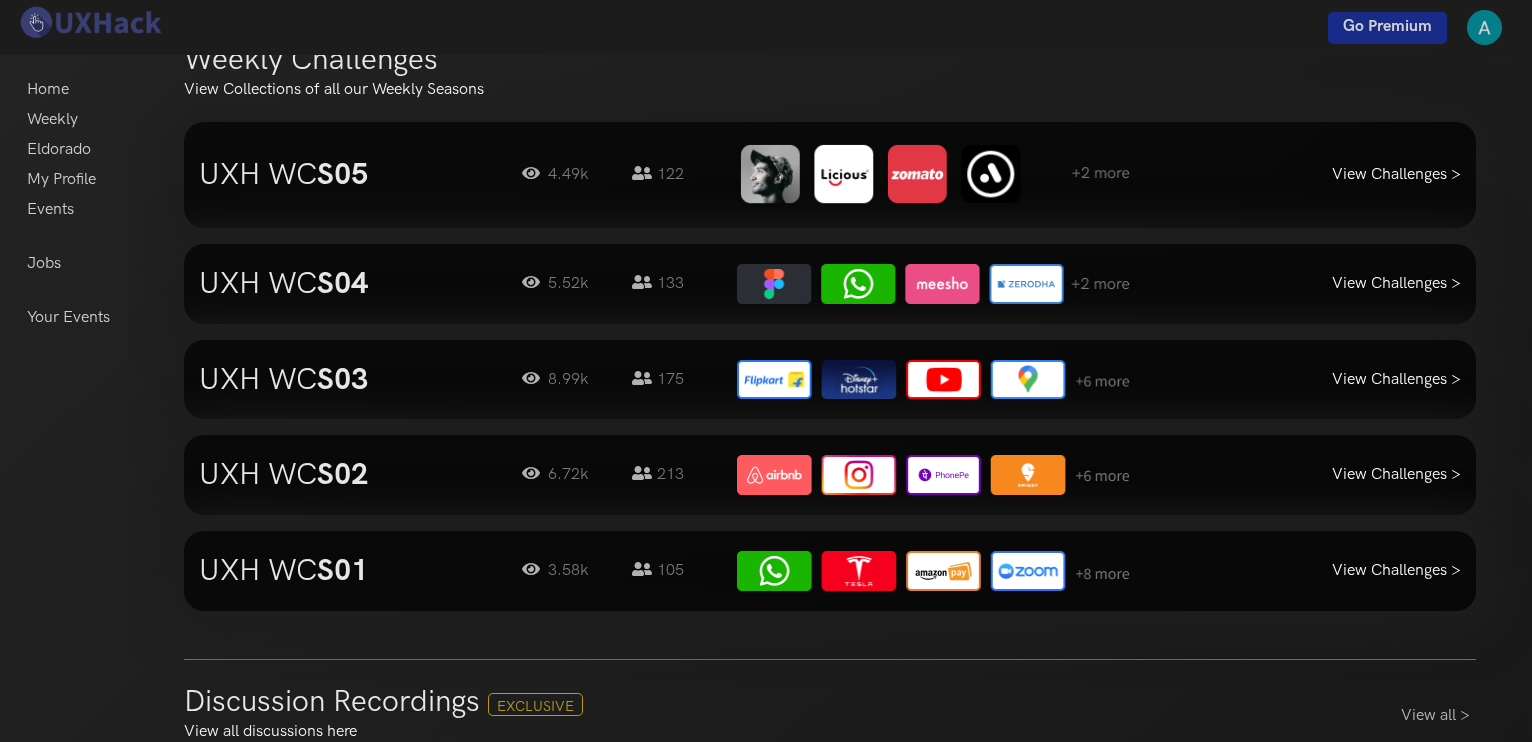 click at bounding box center (933, 284) 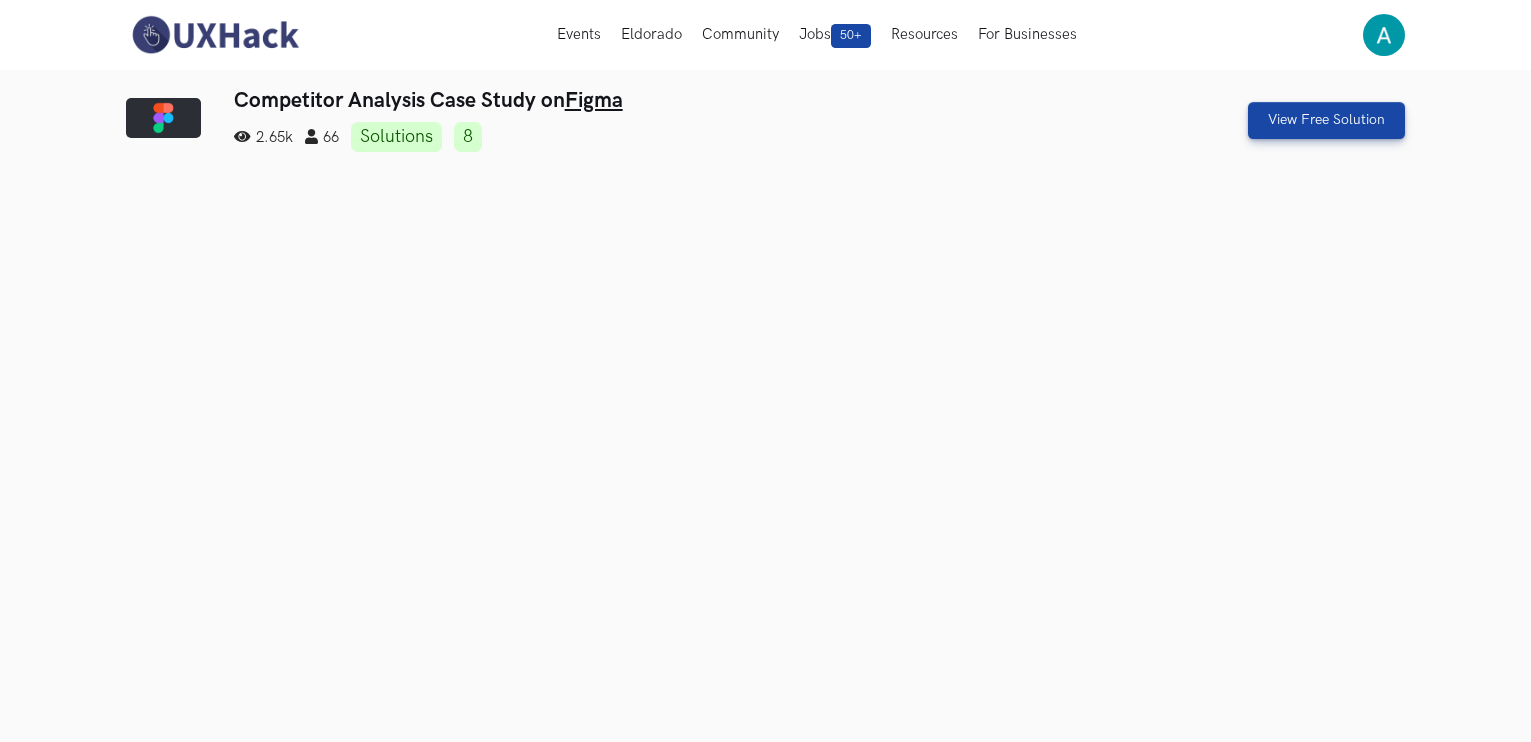 scroll, scrollTop: 0, scrollLeft: 0, axis: both 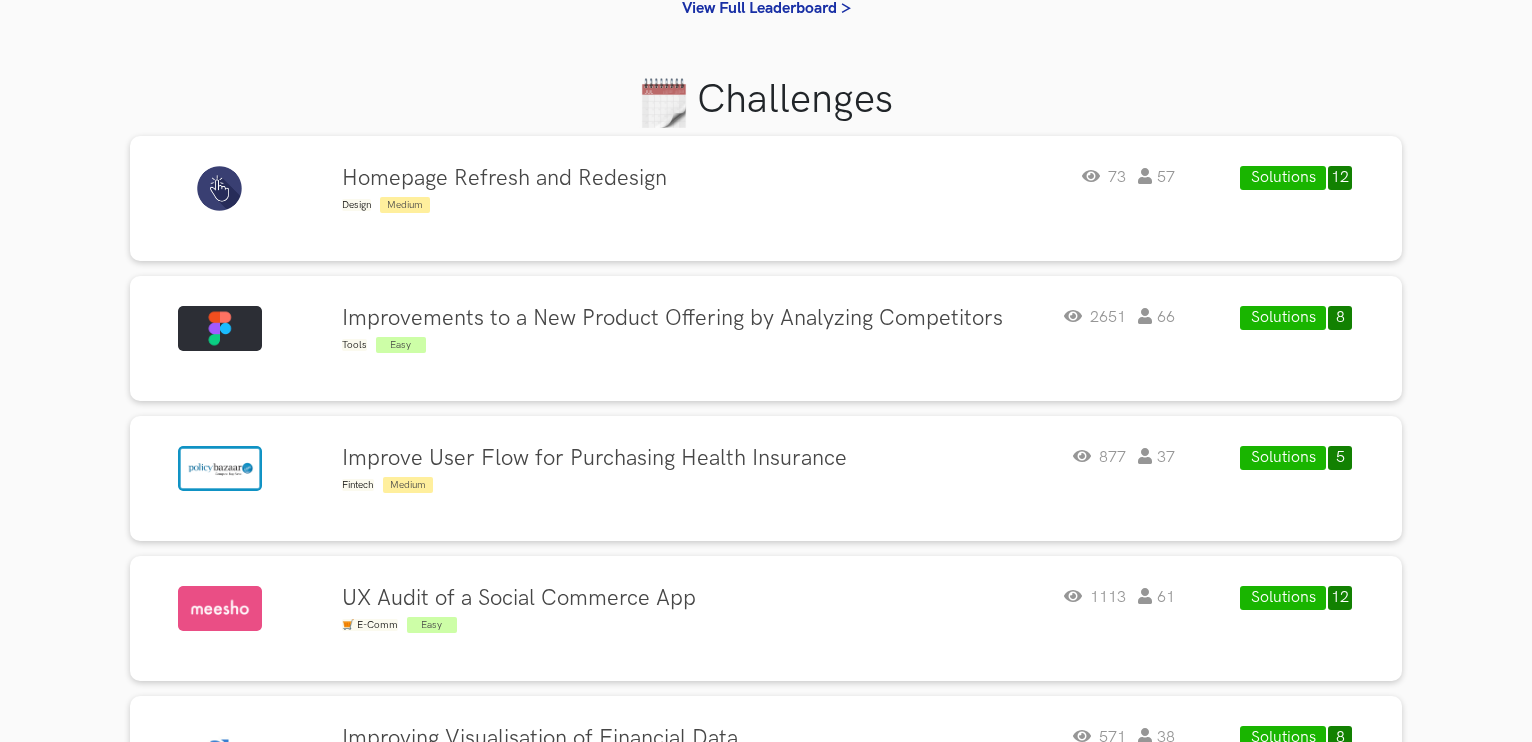 click on "[DOMAIN_NAME] Homepage Refresh and Redesign Design   Medium 73   57 Solutions 12" at bounding box center [766, 198] 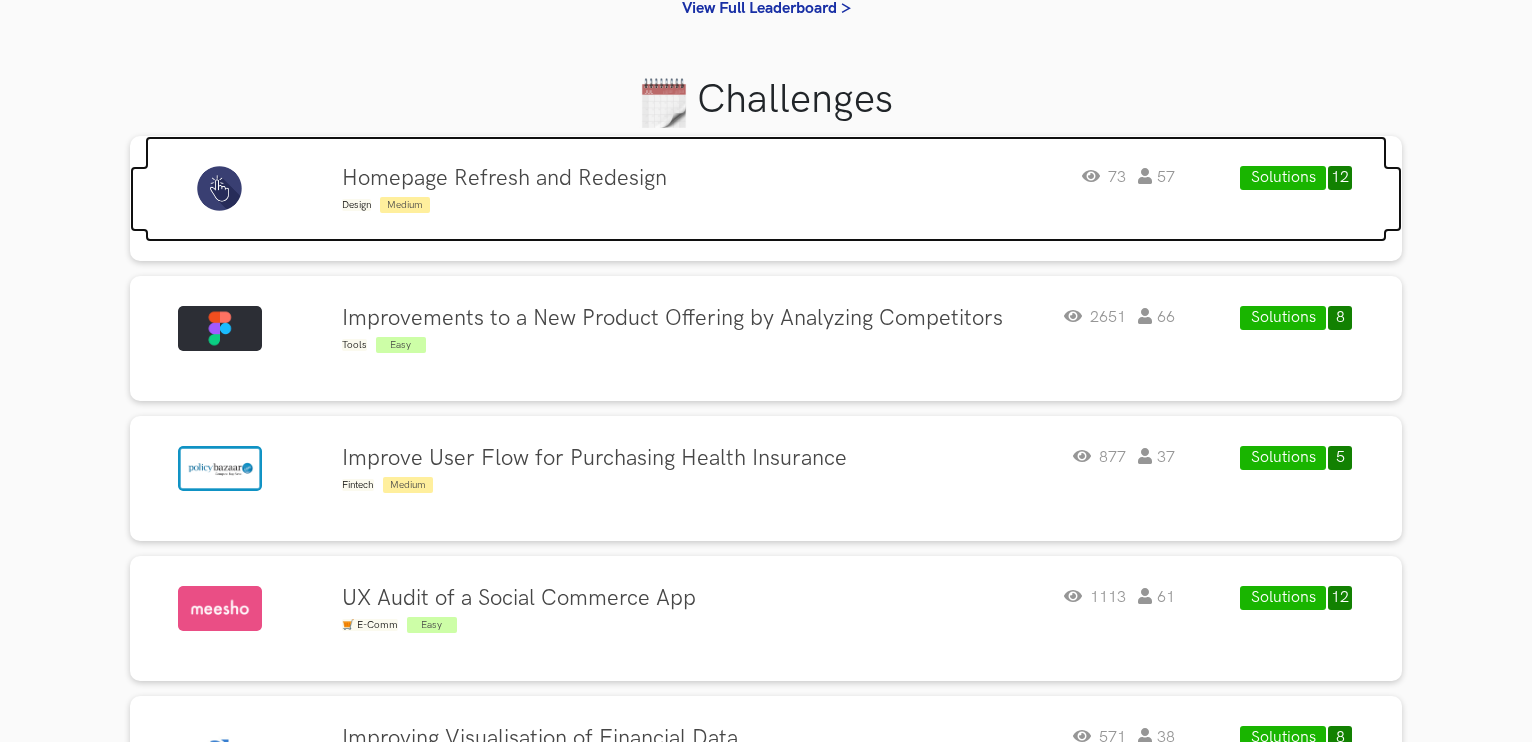 click on "Homepage Refresh and Redesign Design   Medium 73   57" at bounding box center [758, 191] 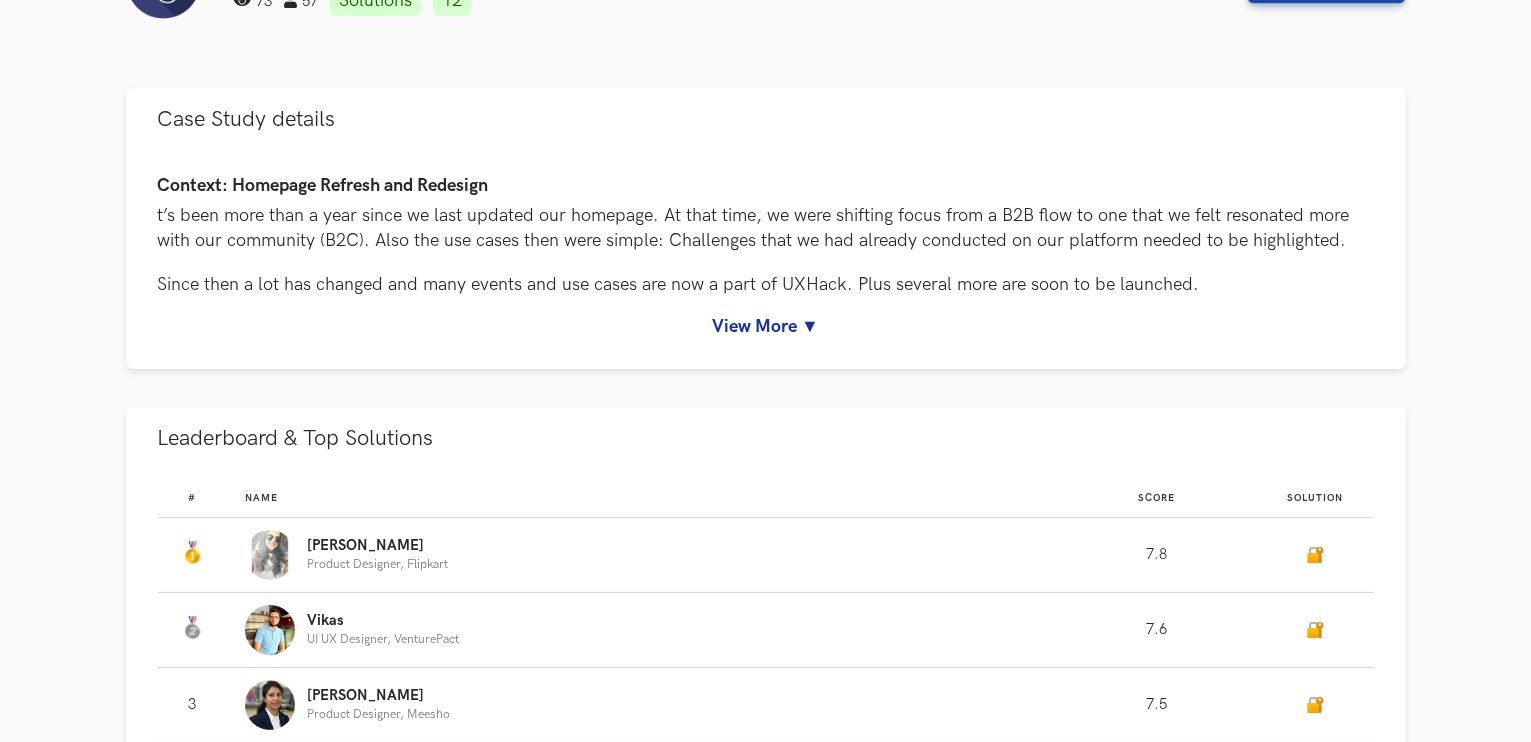 scroll, scrollTop: 534, scrollLeft: 0, axis: vertical 